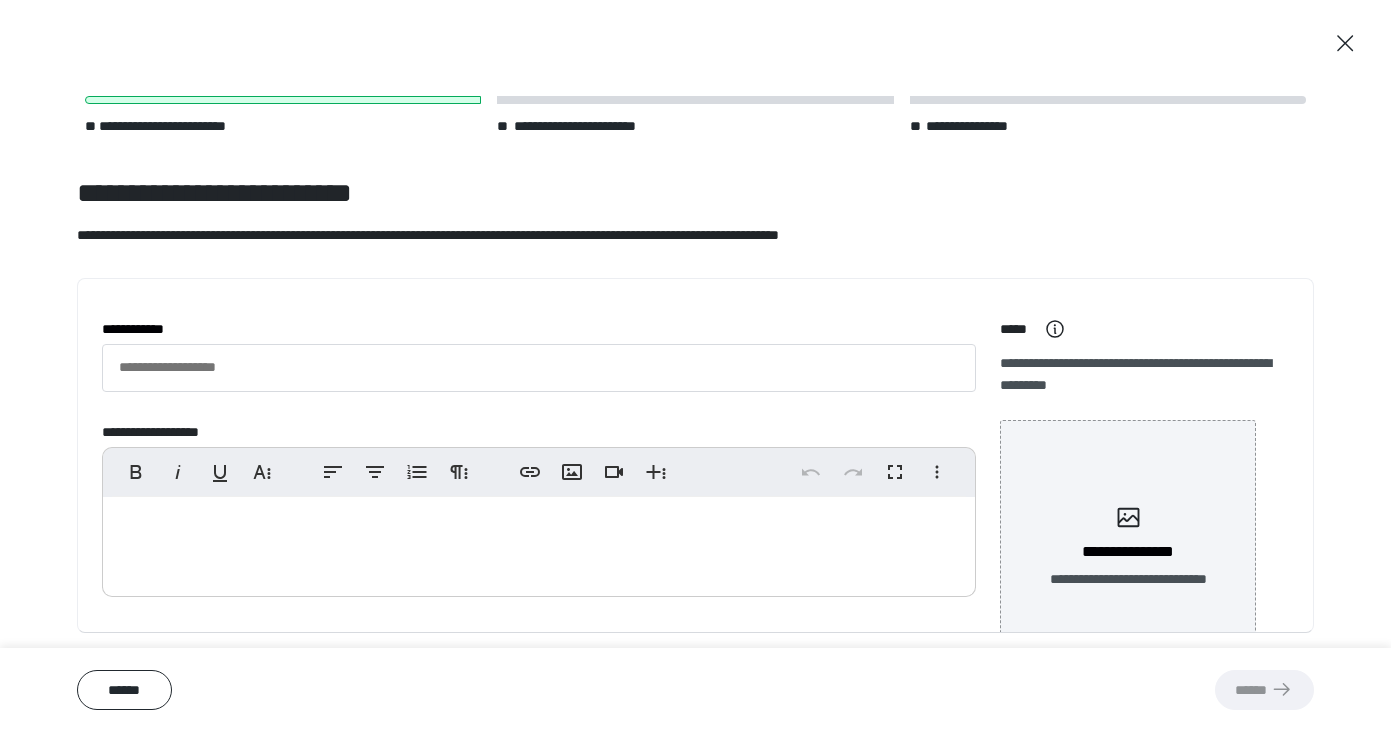 scroll, scrollTop: 0, scrollLeft: 0, axis: both 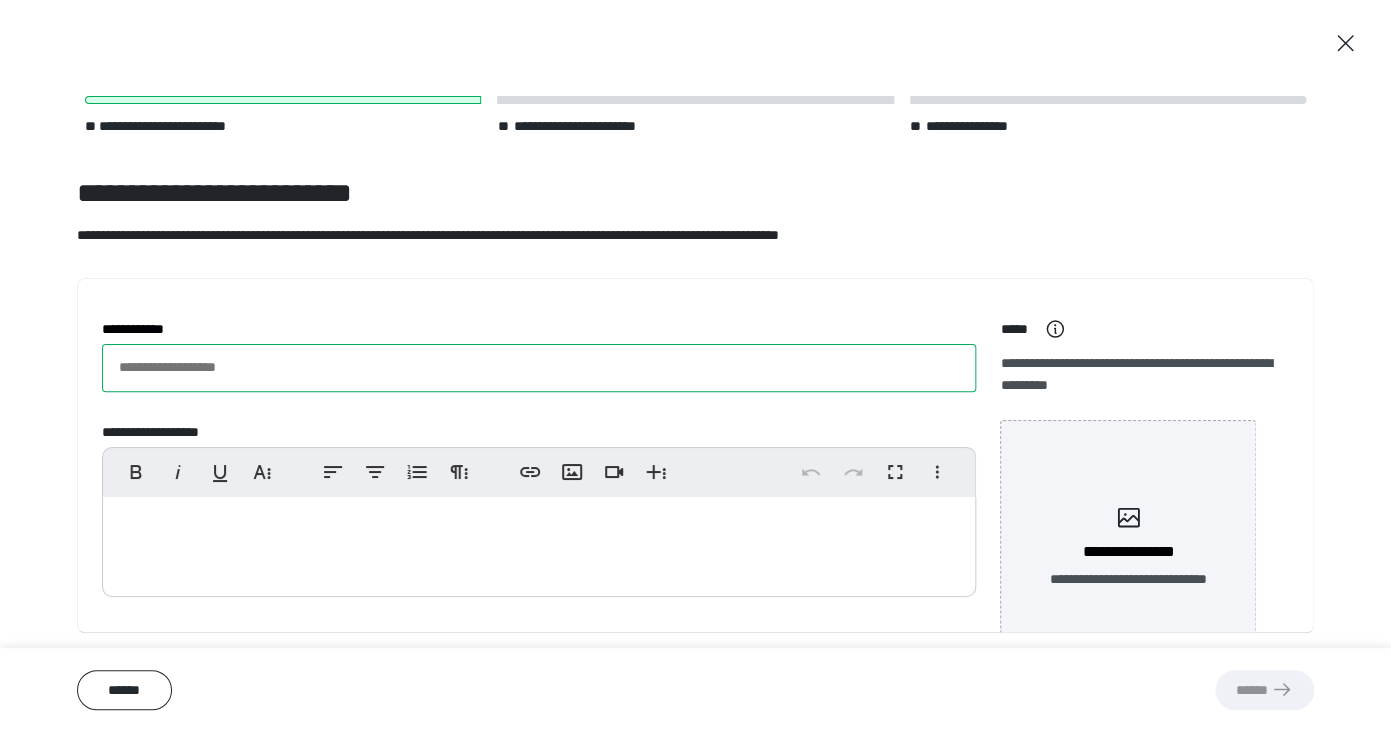 click on "**********" at bounding box center [539, 368] 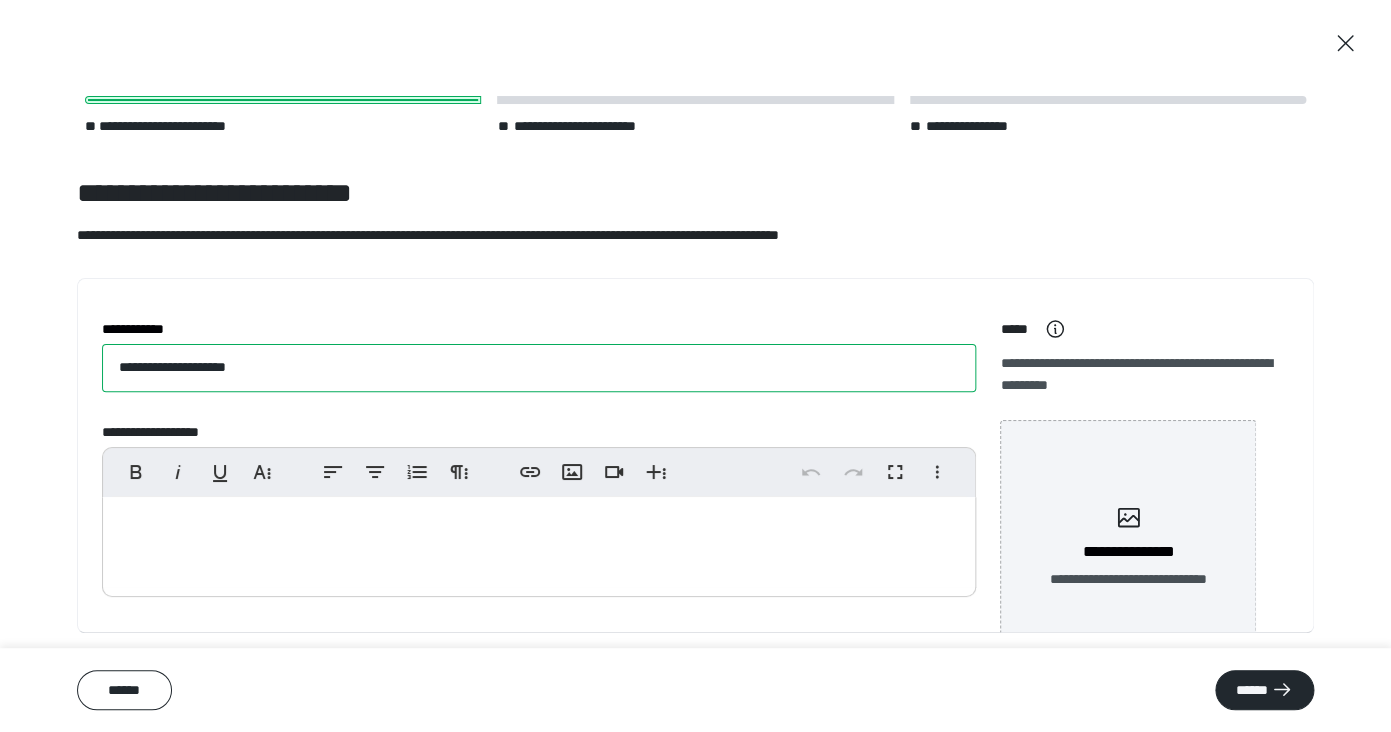 type on "**********" 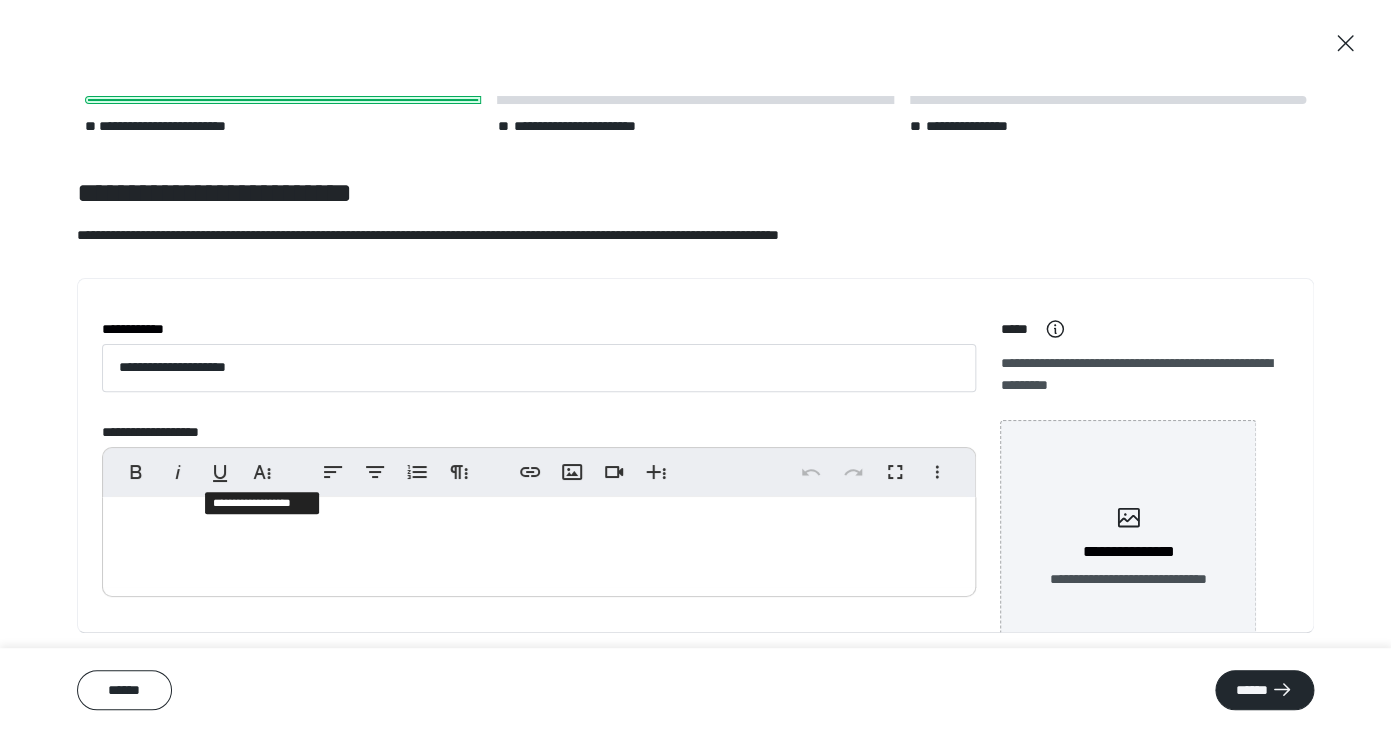 click at bounding box center [539, 542] 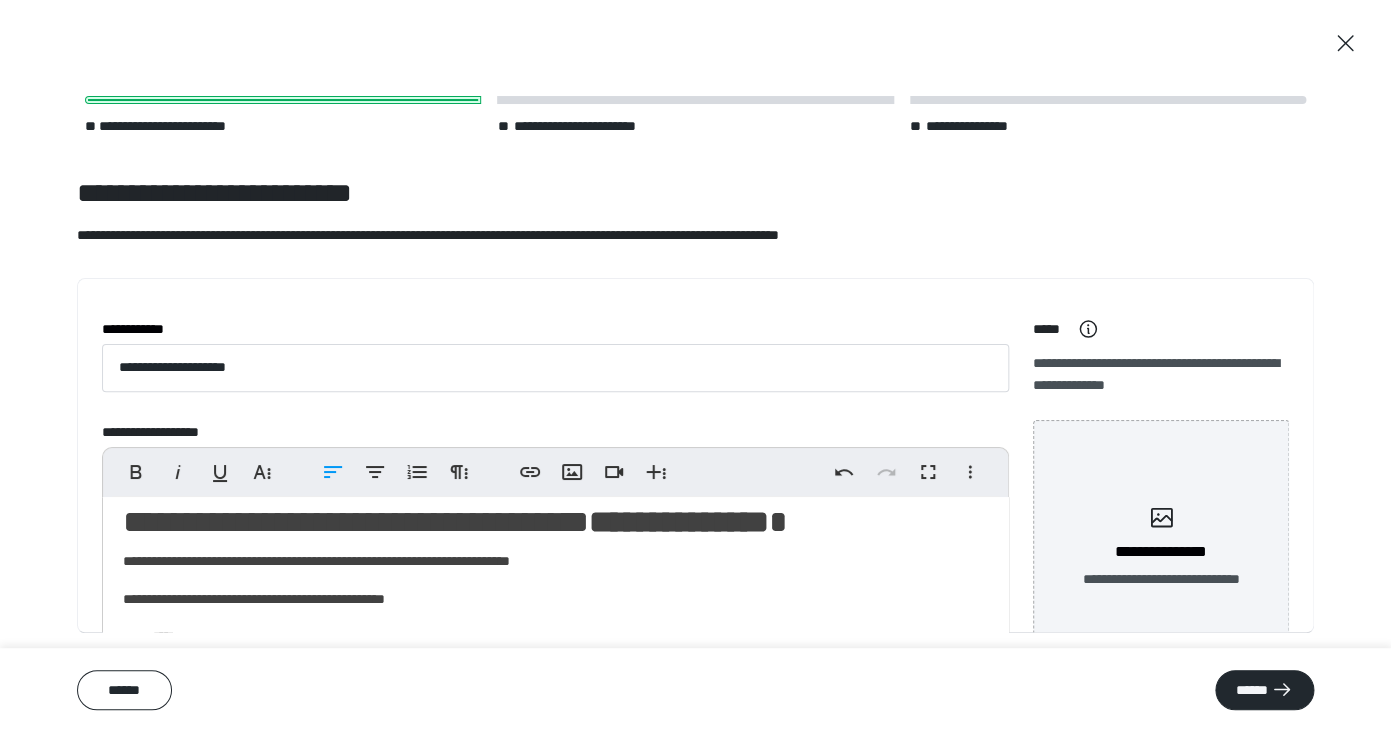 scroll, scrollTop: 993, scrollLeft: 0, axis: vertical 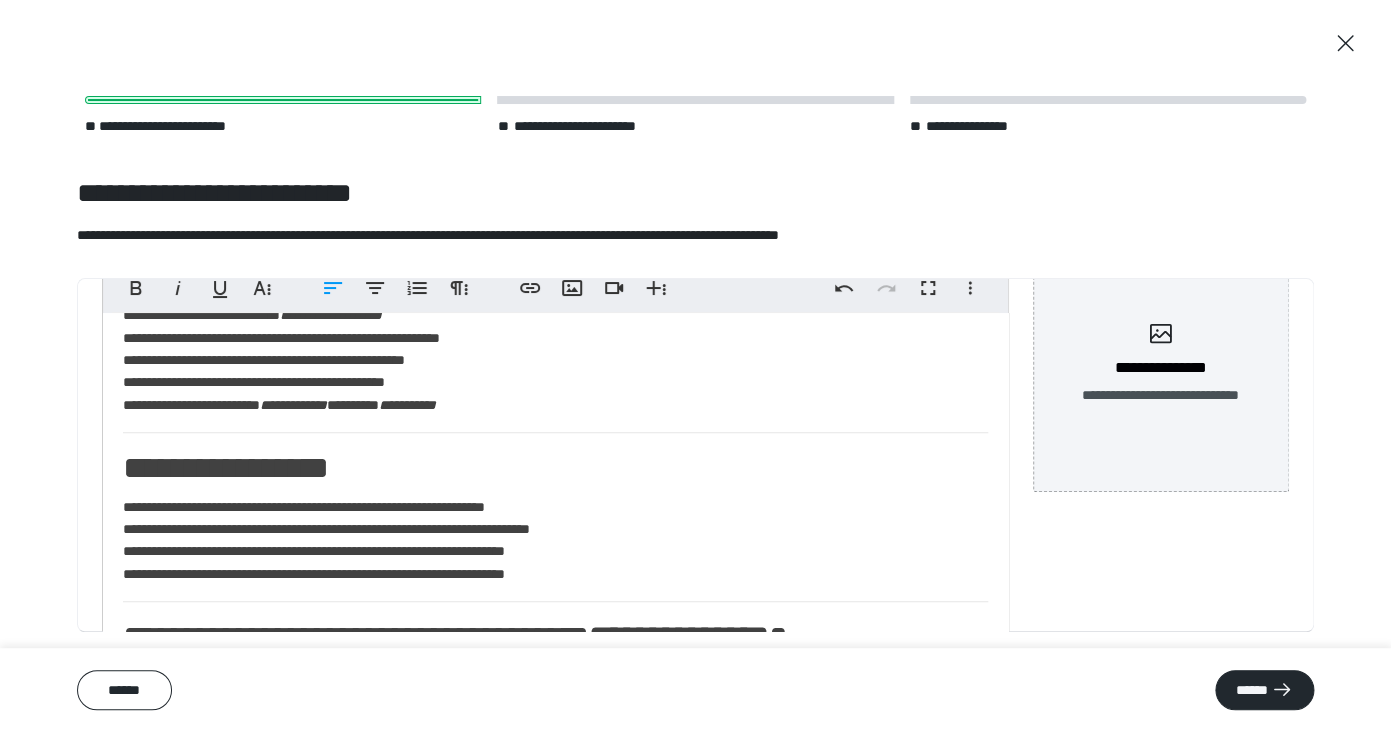 click on "**********" at bounding box center (555, 541) 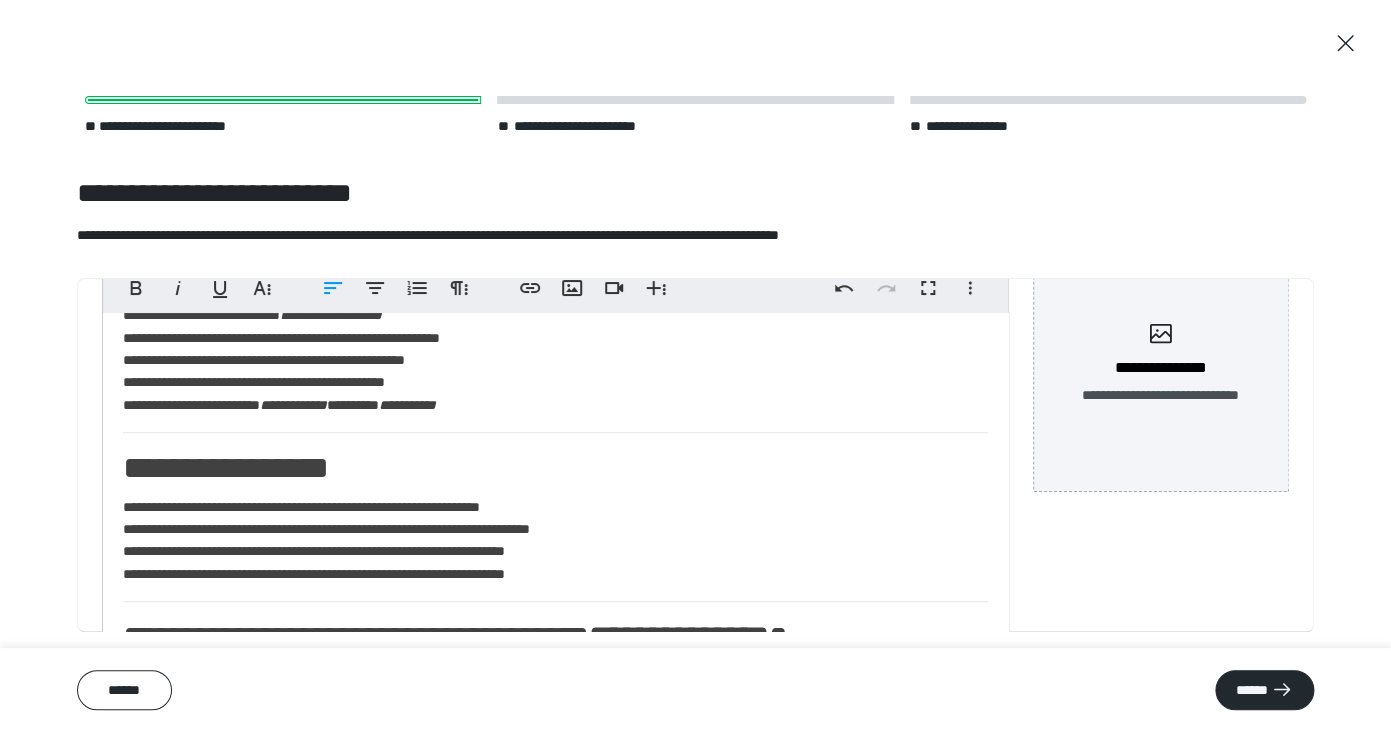 type 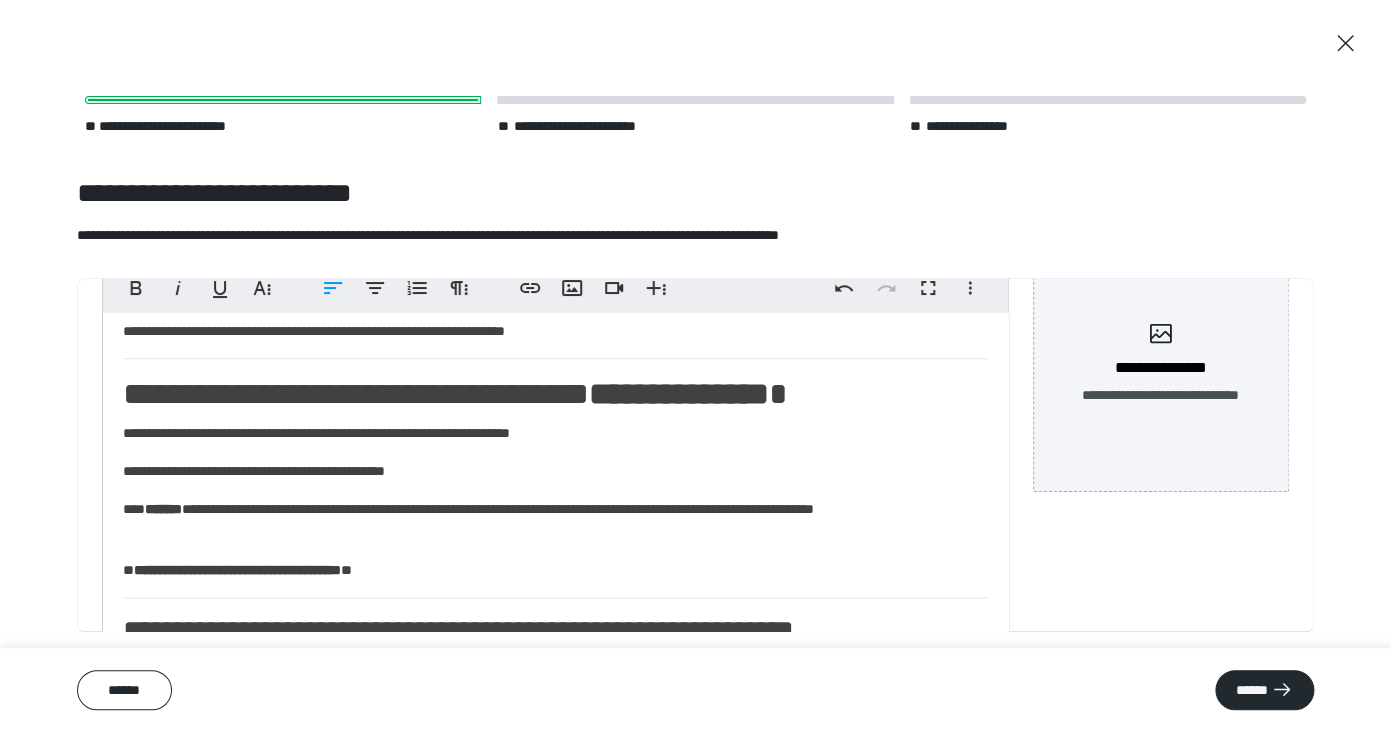 scroll, scrollTop: 932, scrollLeft: 0, axis: vertical 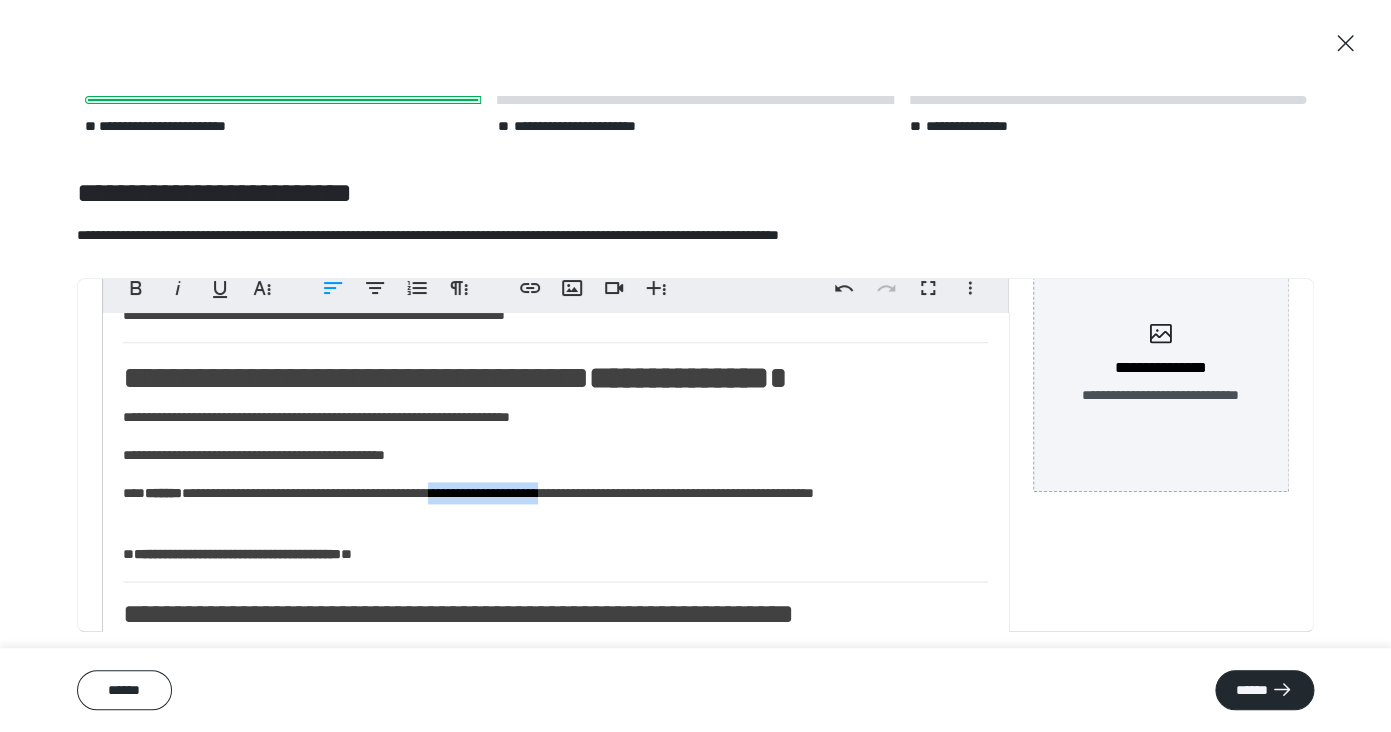 drag, startPoint x: 674, startPoint y: 520, endPoint x: 525, endPoint y: 523, distance: 149.0302 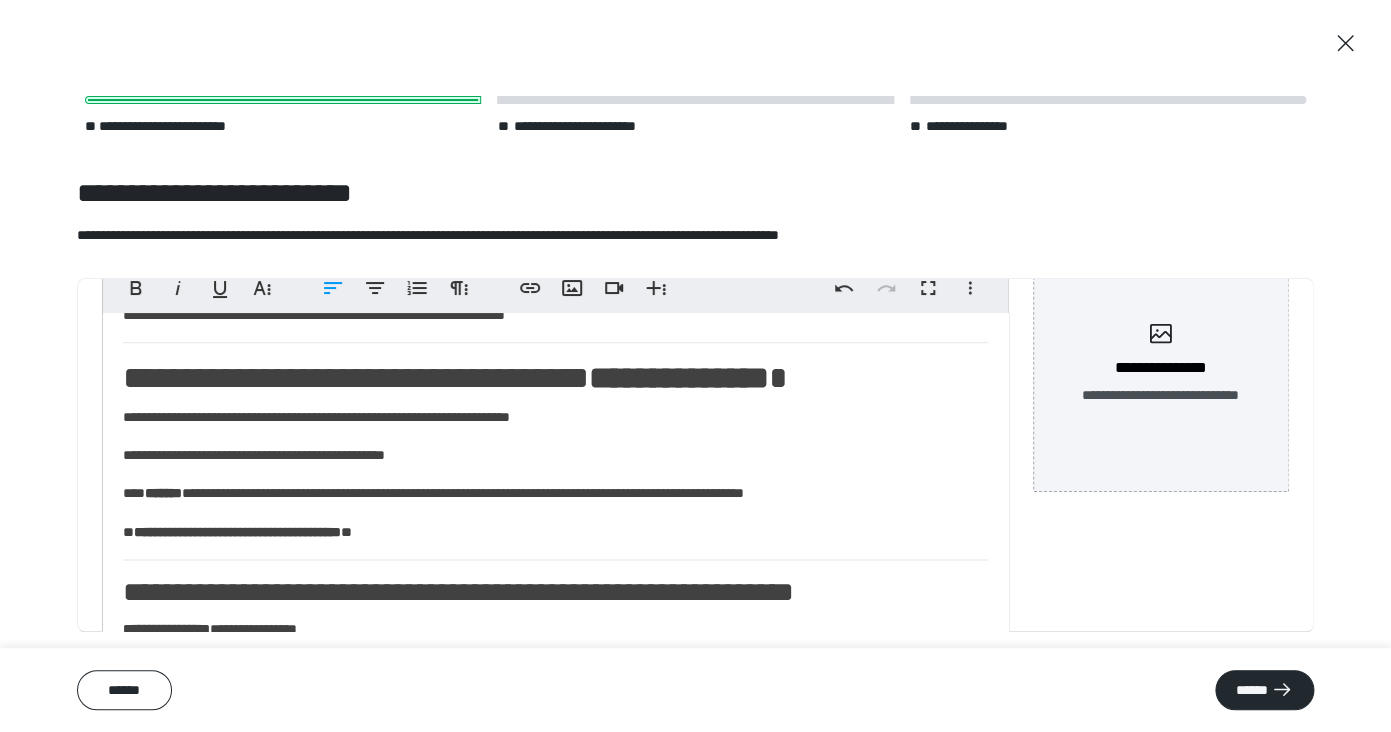 click on "**********" at bounding box center (555, 493) 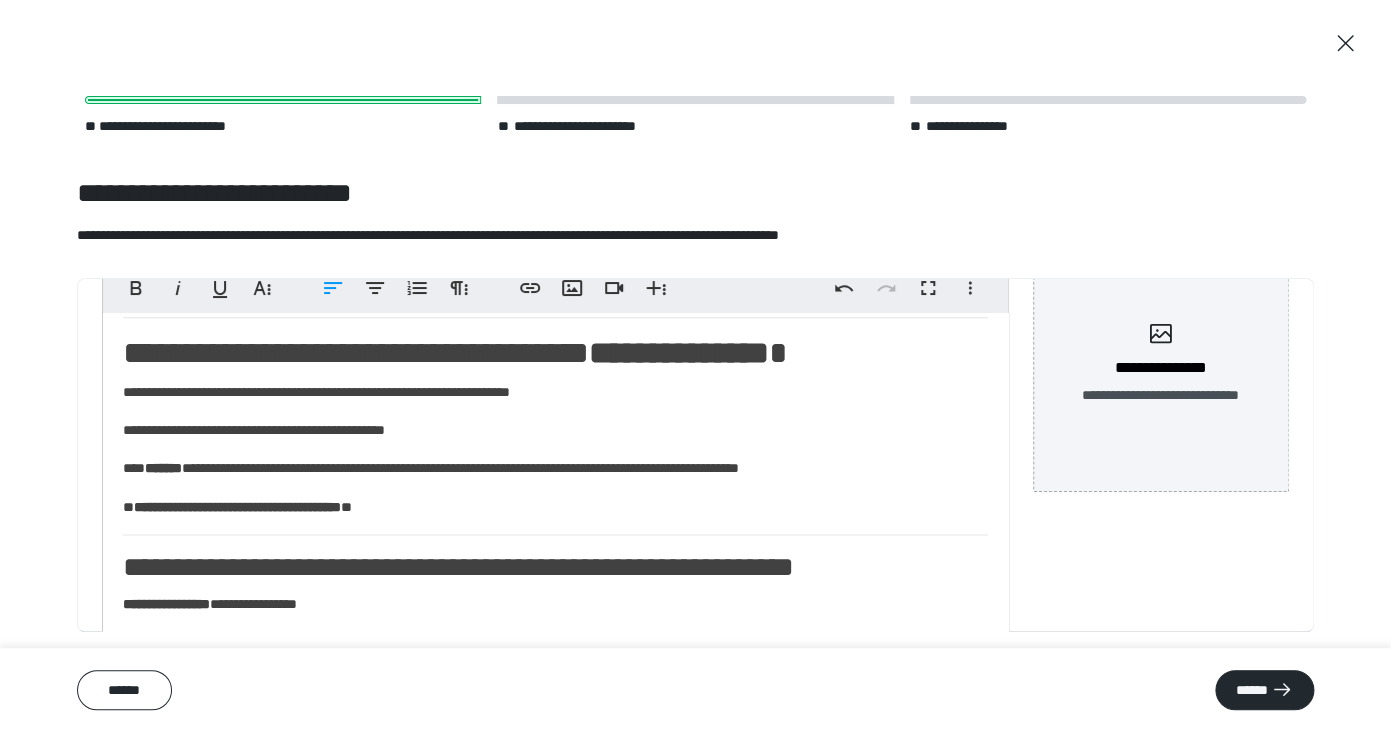 scroll, scrollTop: 980, scrollLeft: 0, axis: vertical 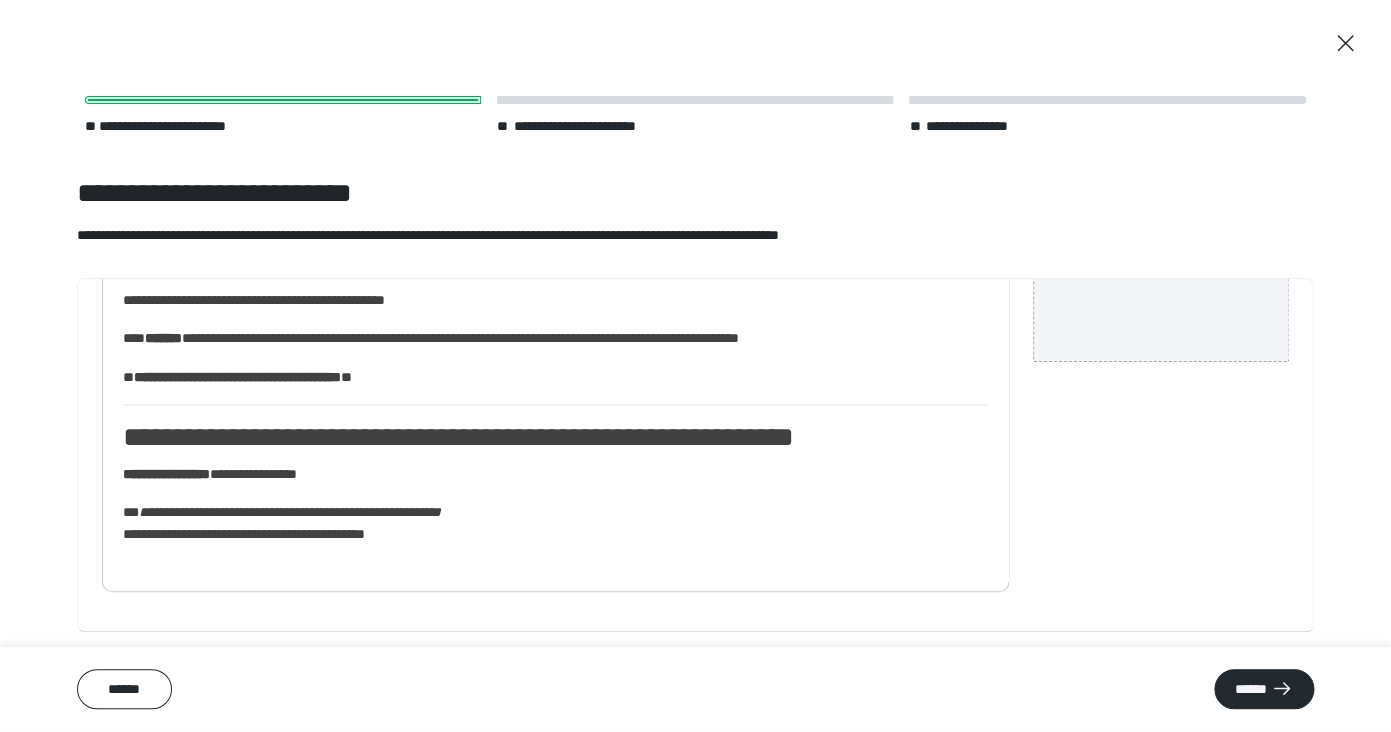 click on "**********" at bounding box center (1161, 234) 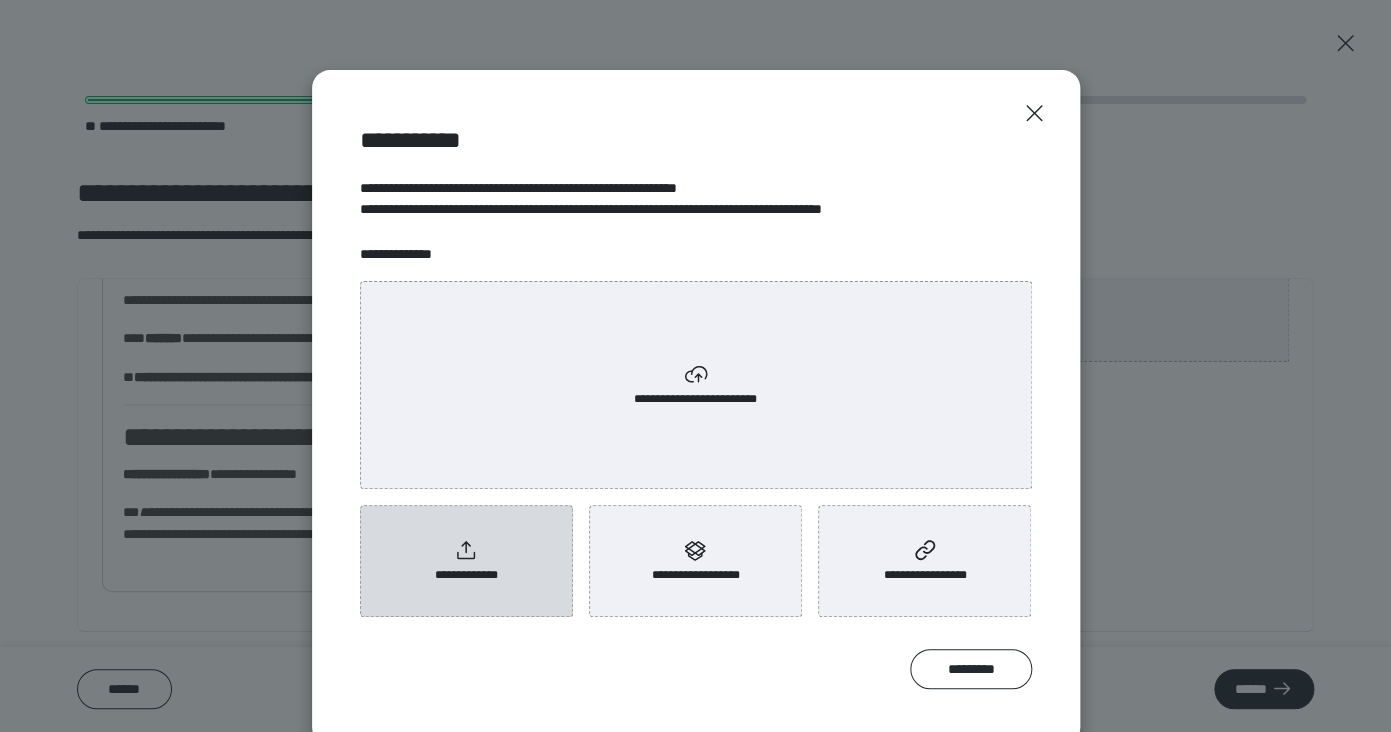 click on "**********" at bounding box center [466, 561] 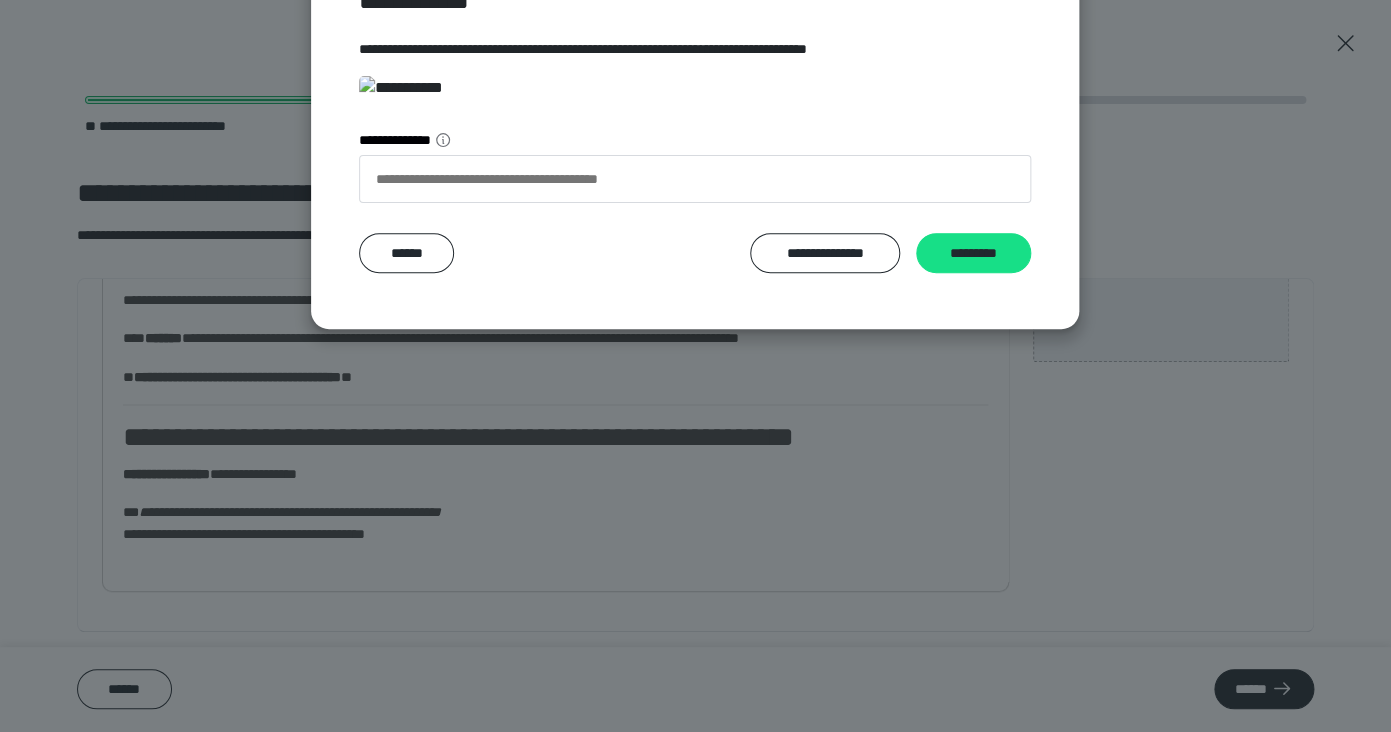 scroll, scrollTop: 385, scrollLeft: 0, axis: vertical 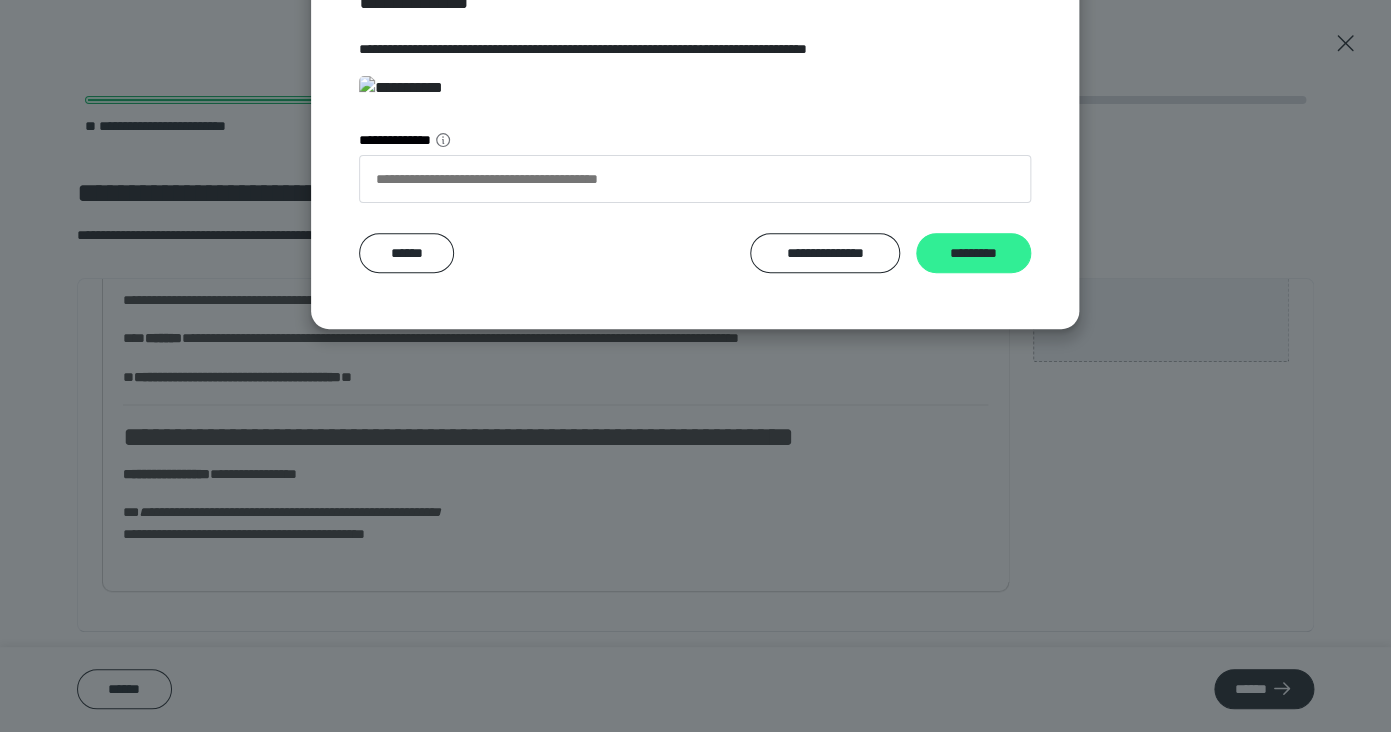 click on "*********" at bounding box center (974, 253) 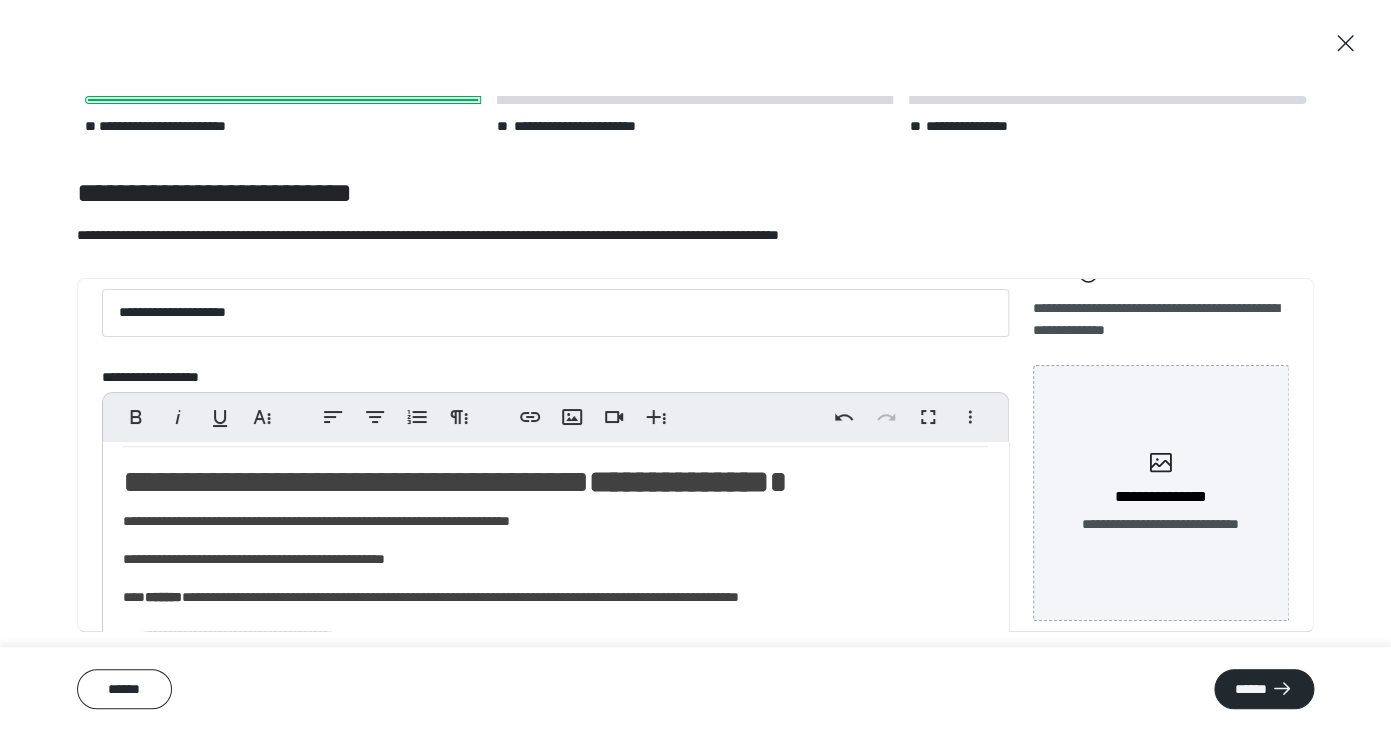 scroll, scrollTop: 0, scrollLeft: 0, axis: both 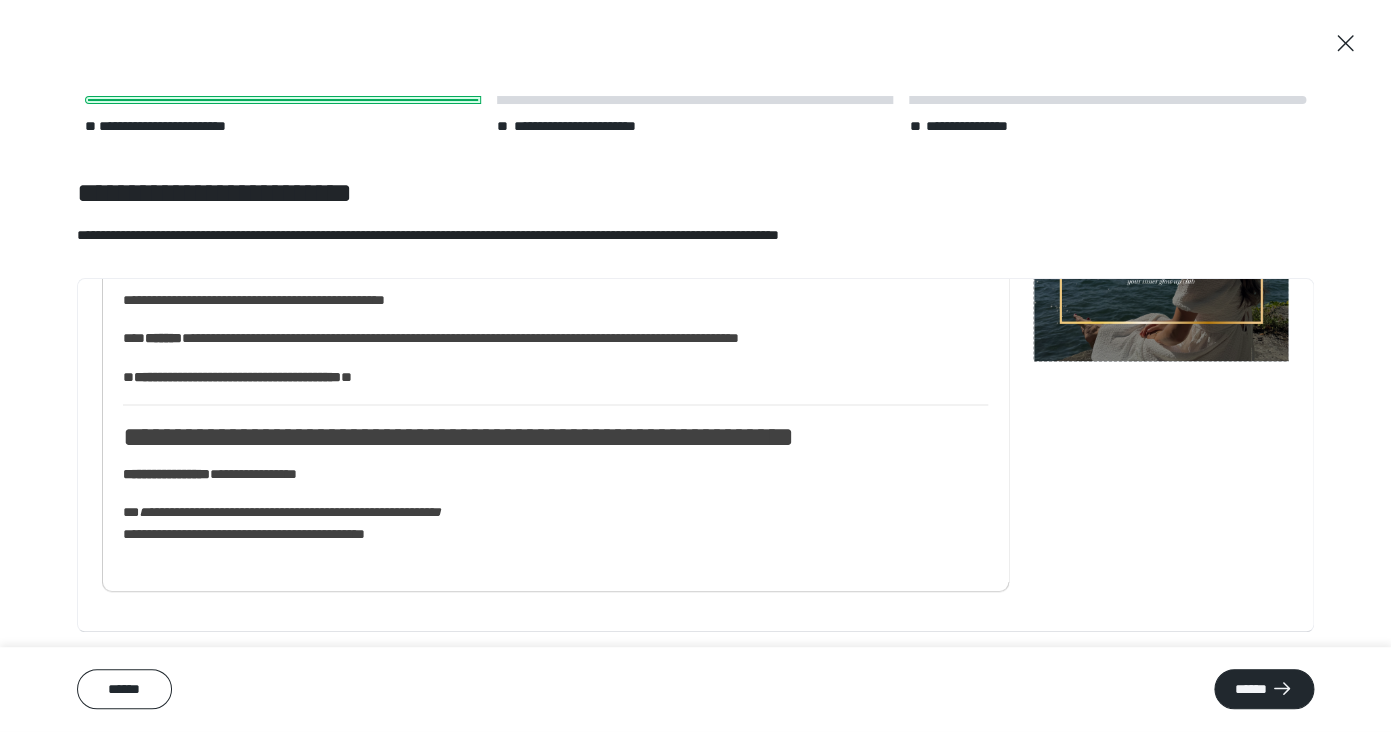click on "****** ******" at bounding box center (695, 690) 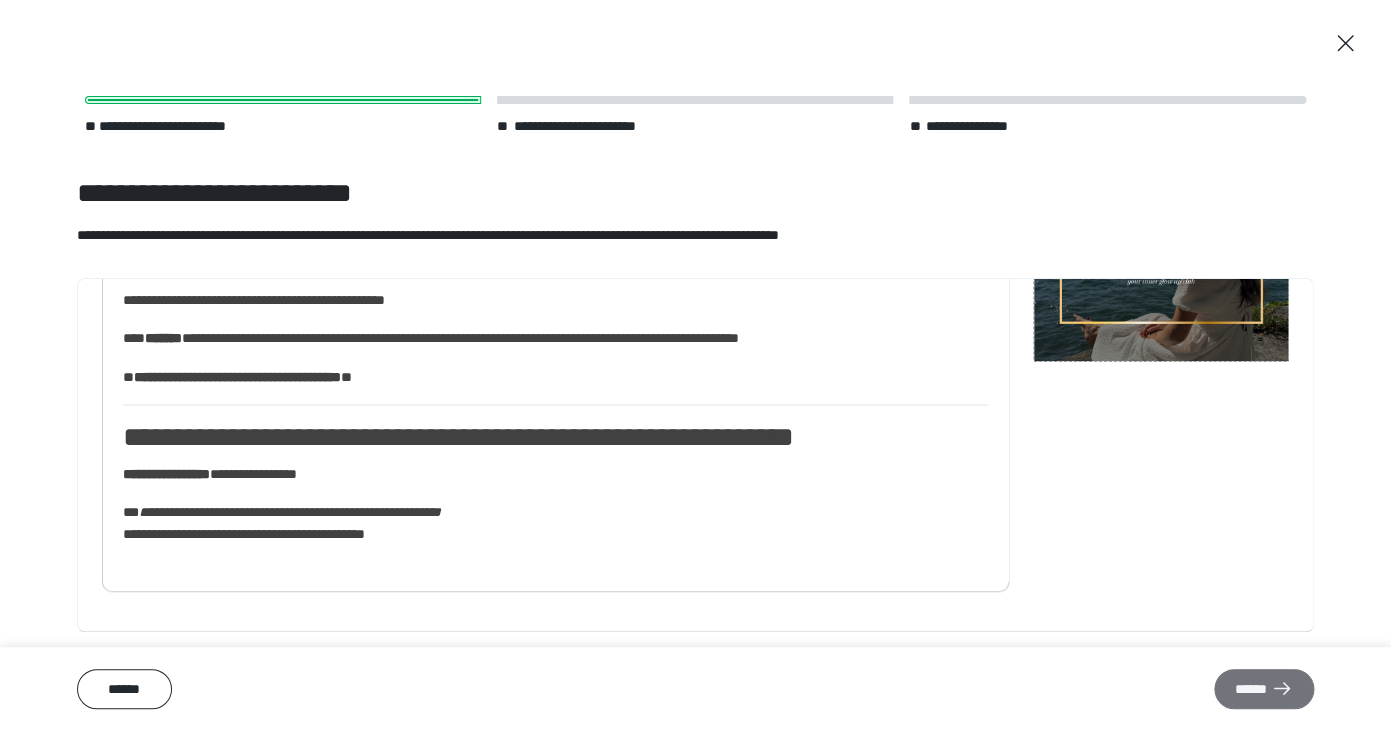 click on "******" at bounding box center [1263, 690] 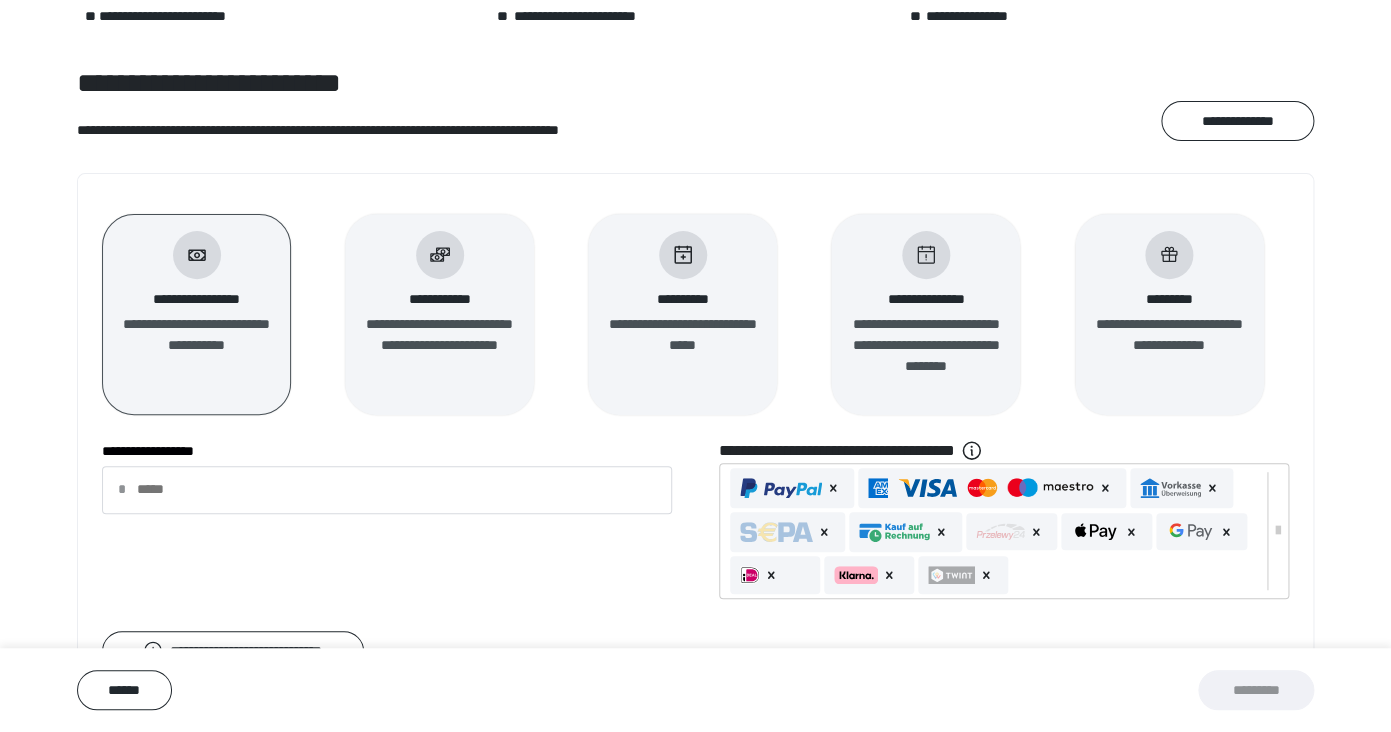 scroll, scrollTop: 159, scrollLeft: 0, axis: vertical 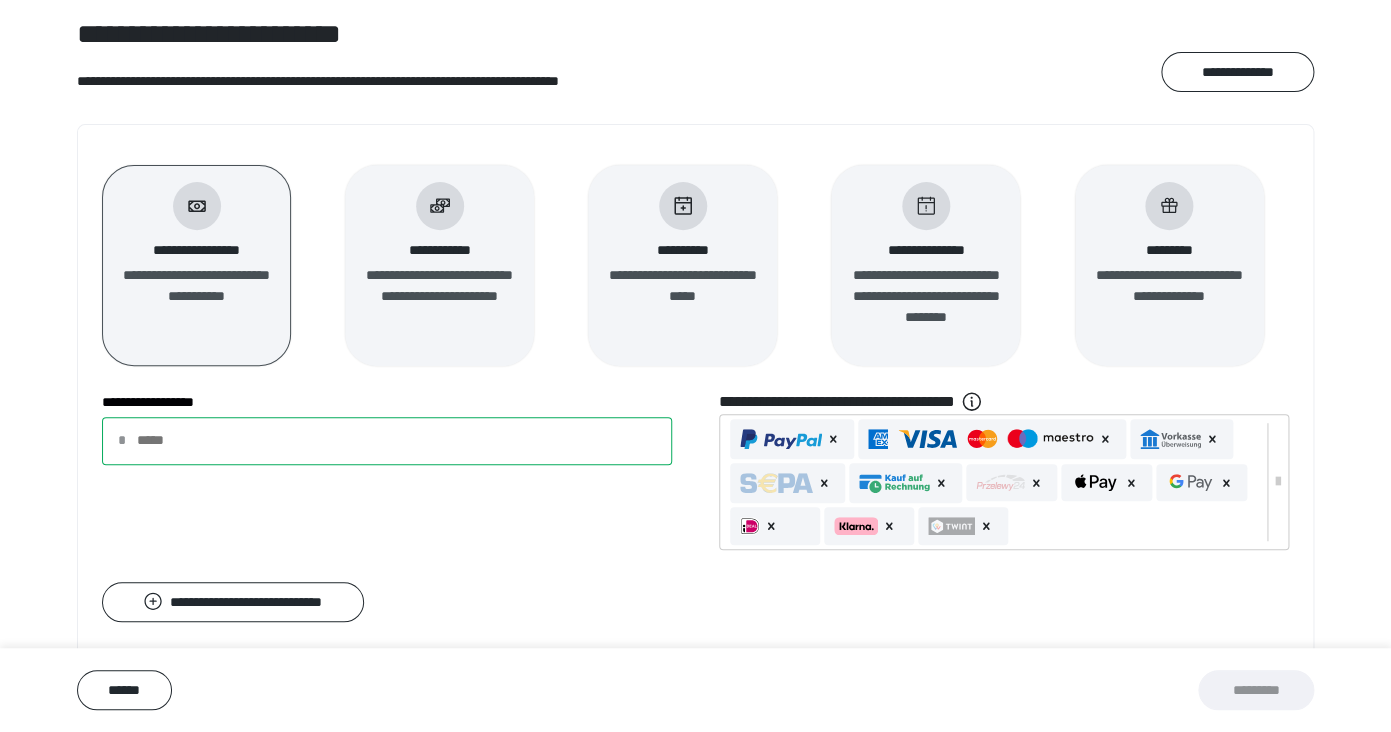 click on "**********" at bounding box center [387, 441] 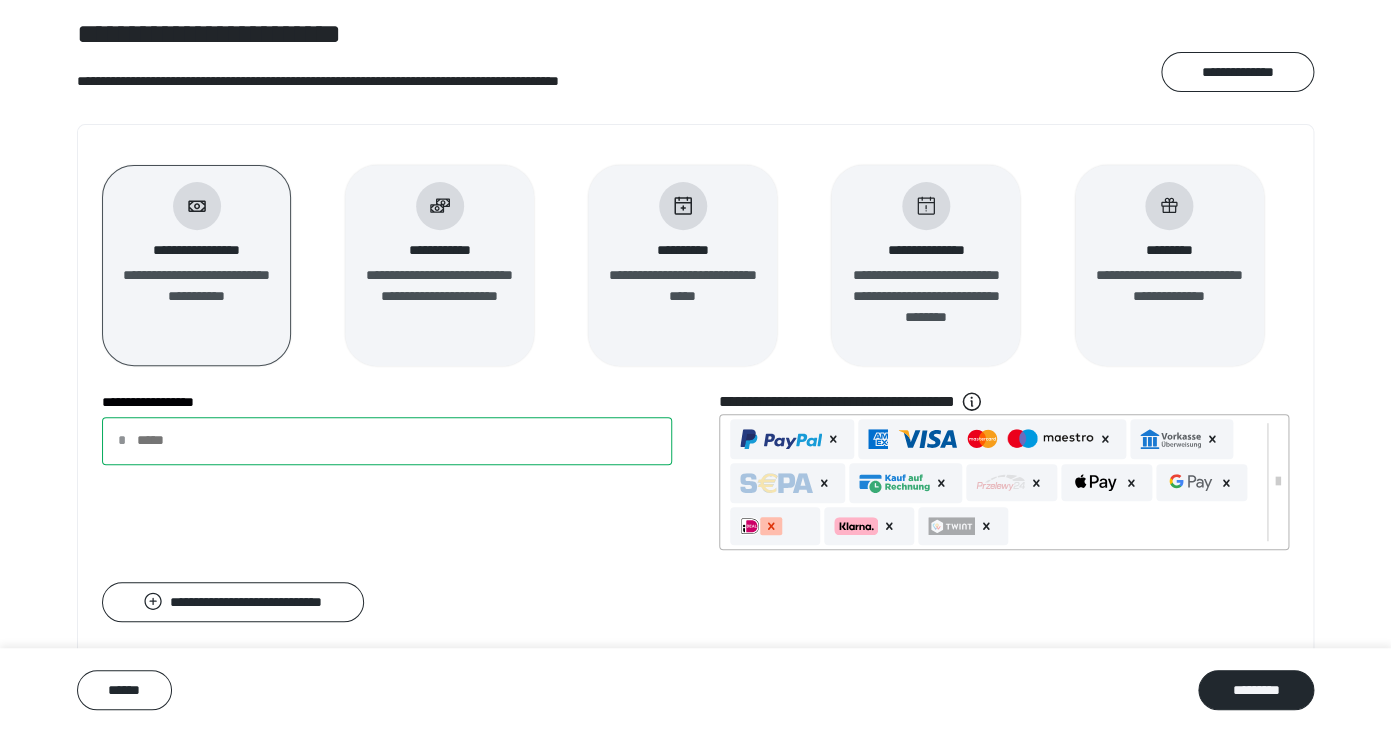 click 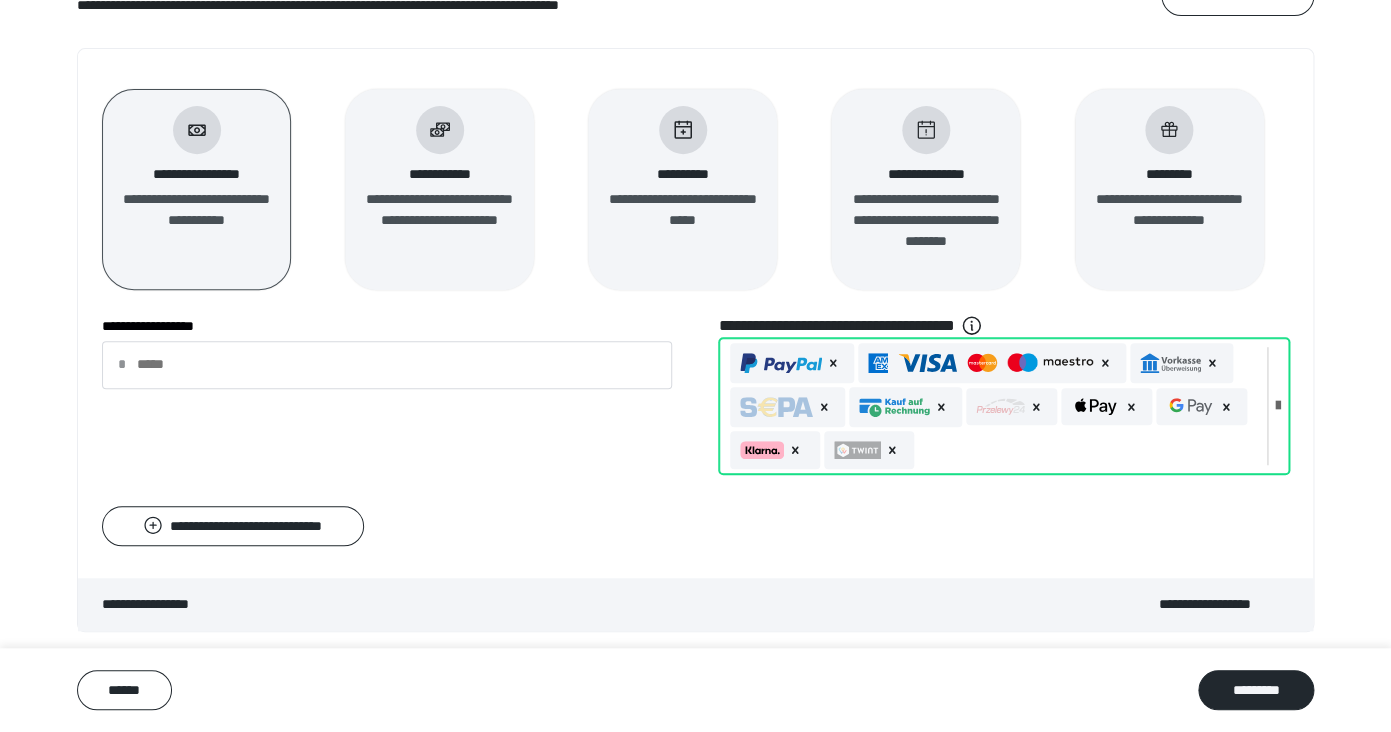scroll, scrollTop: 249, scrollLeft: 0, axis: vertical 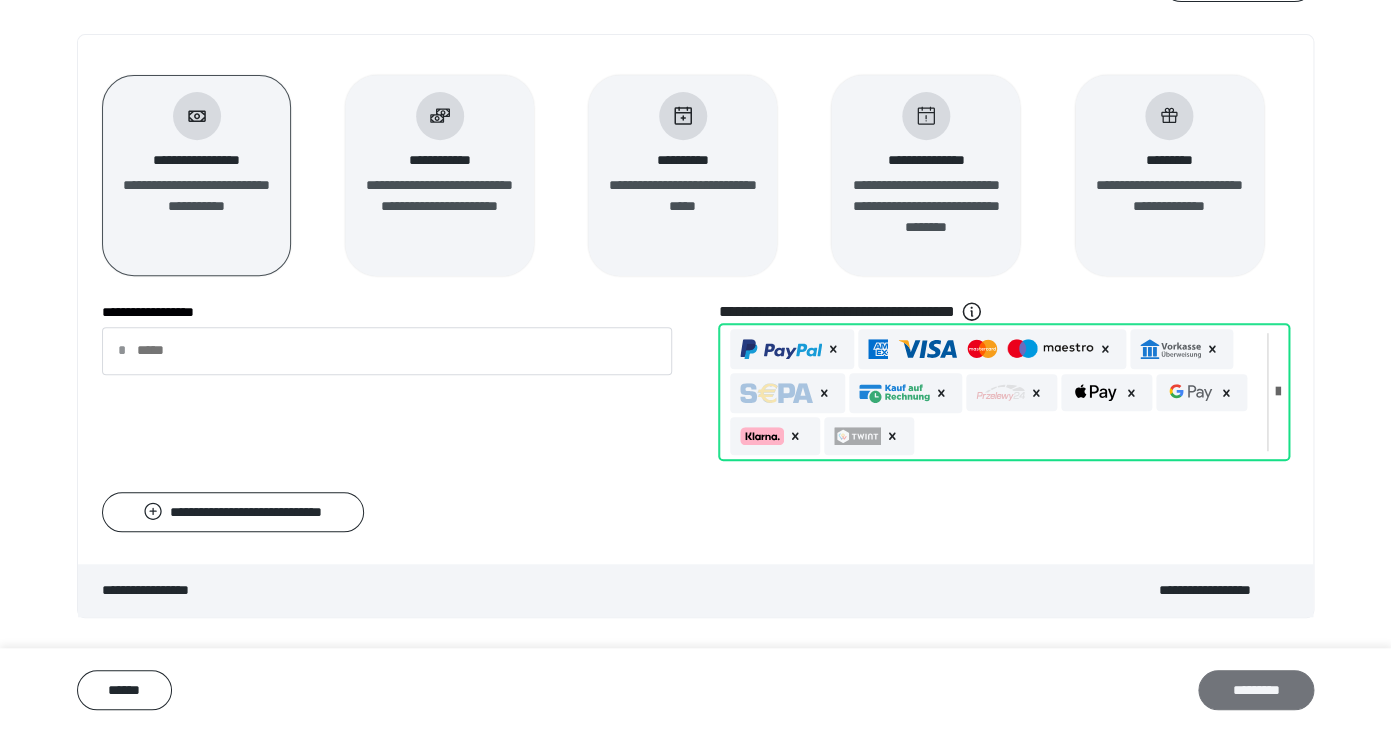 click on "*********" at bounding box center (1256, 690) 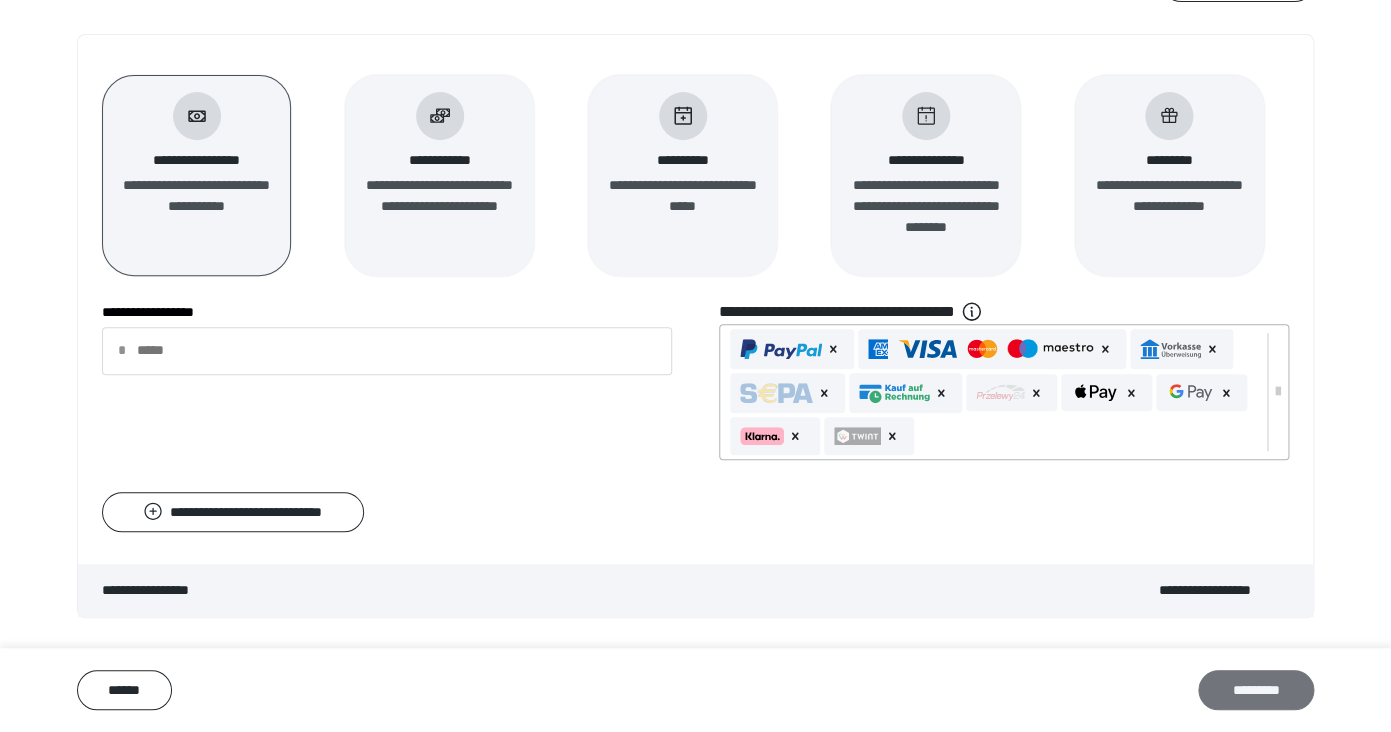scroll, scrollTop: 0, scrollLeft: 0, axis: both 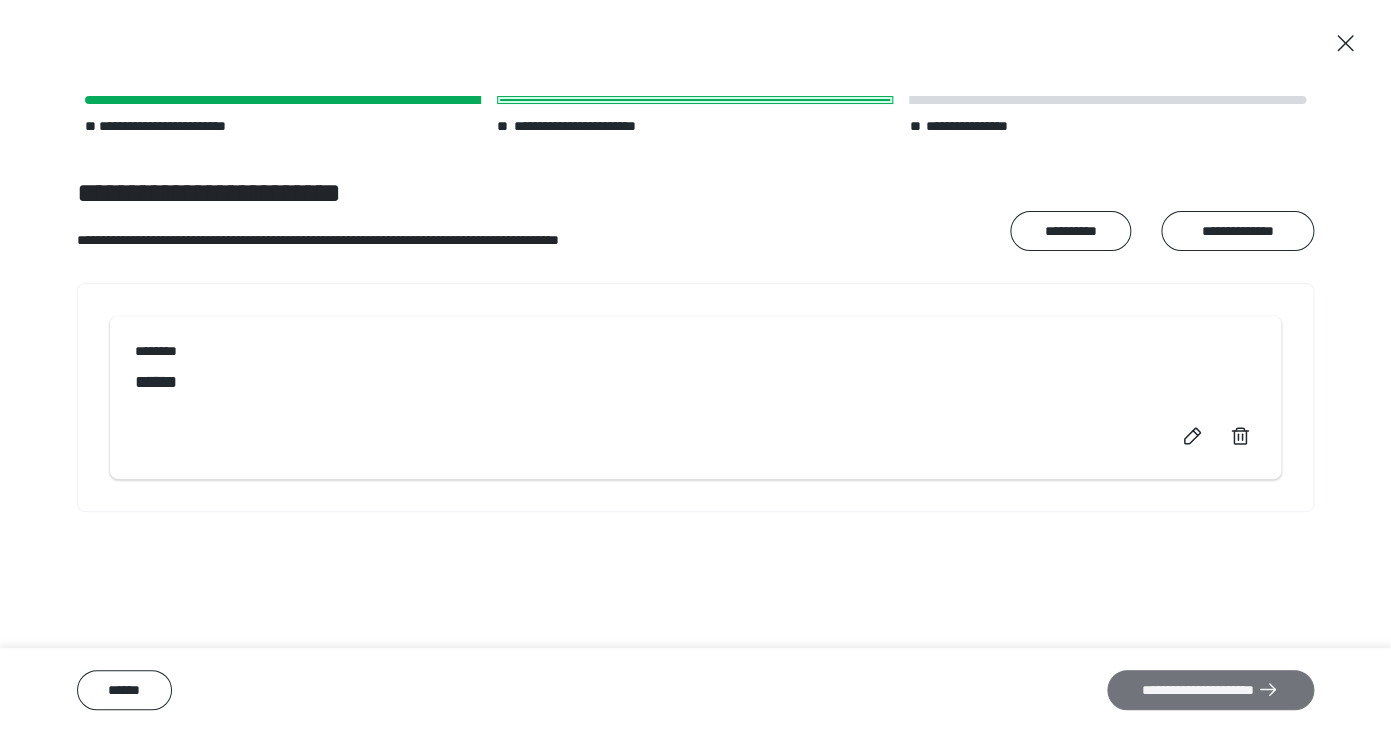 click on "**********" at bounding box center [1210, 690] 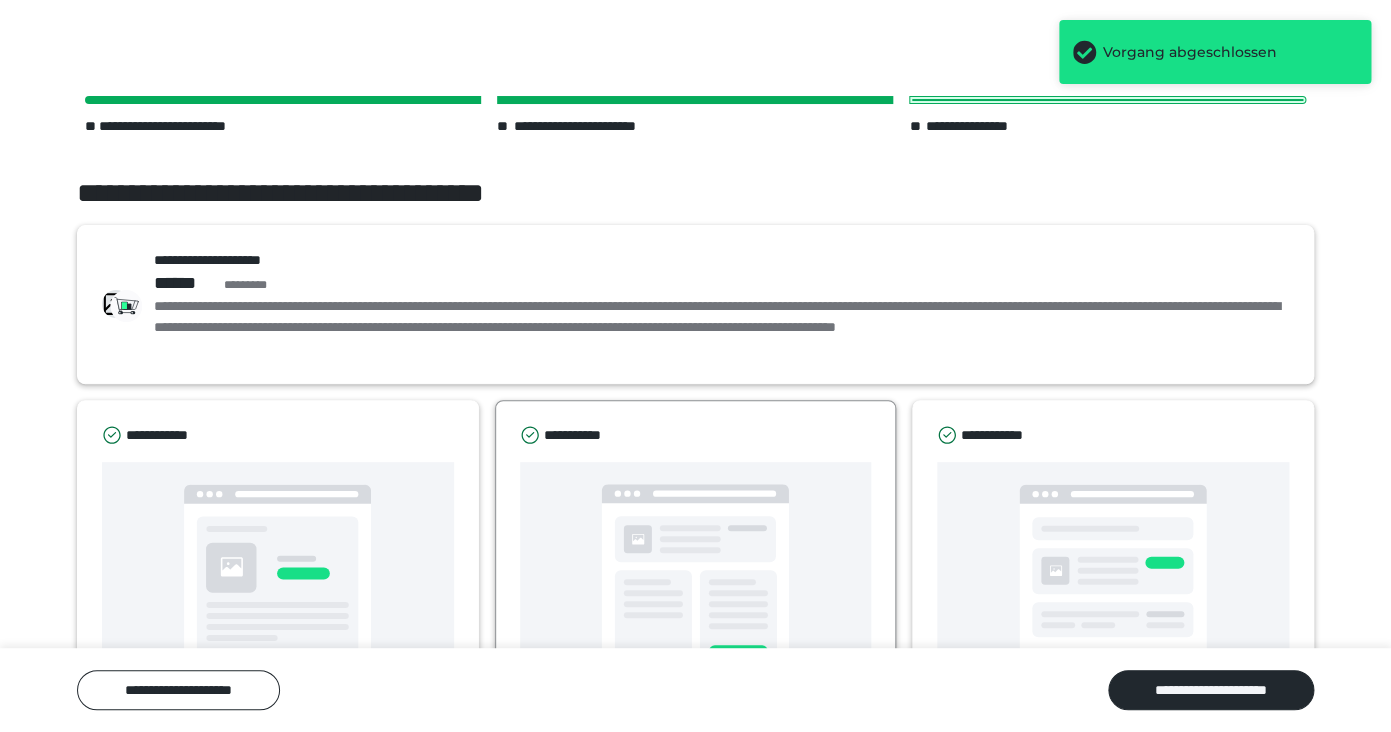 scroll, scrollTop: 104, scrollLeft: 0, axis: vertical 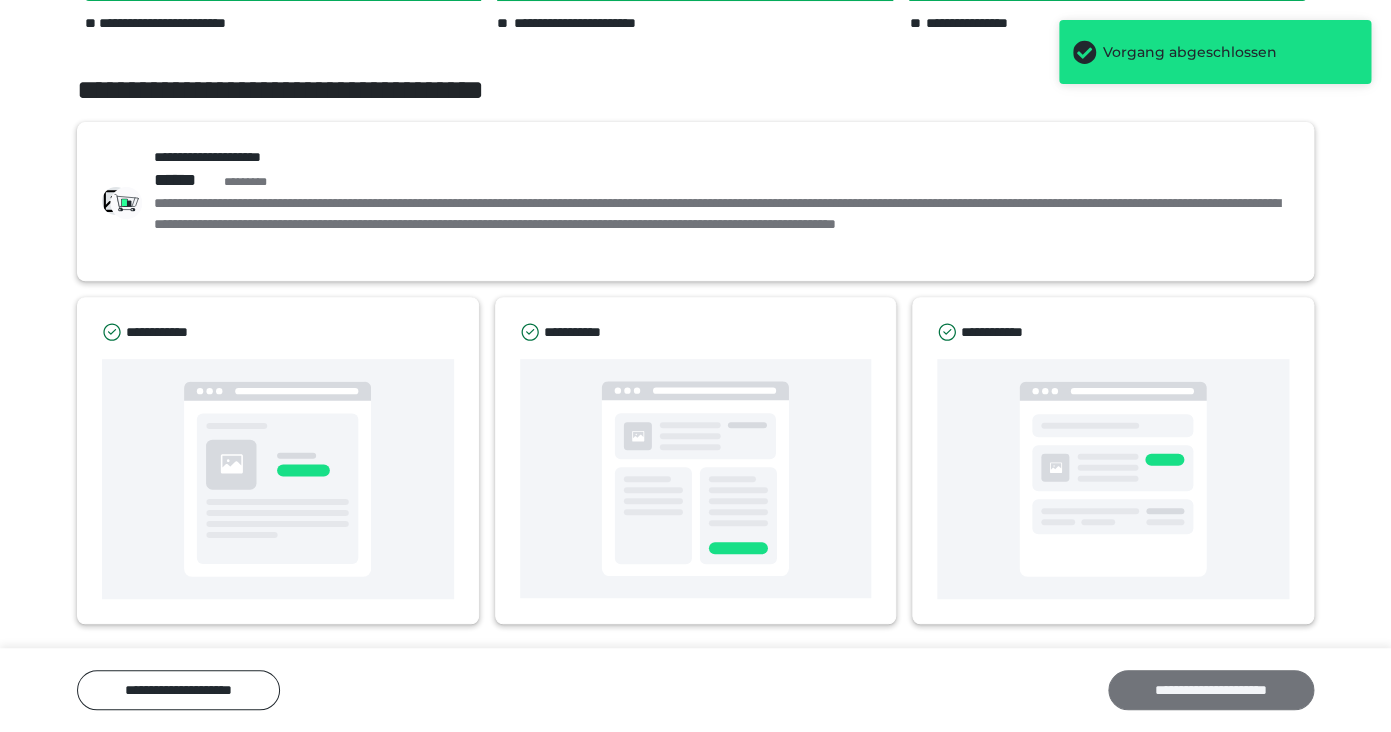 click on "**********" at bounding box center [1211, 690] 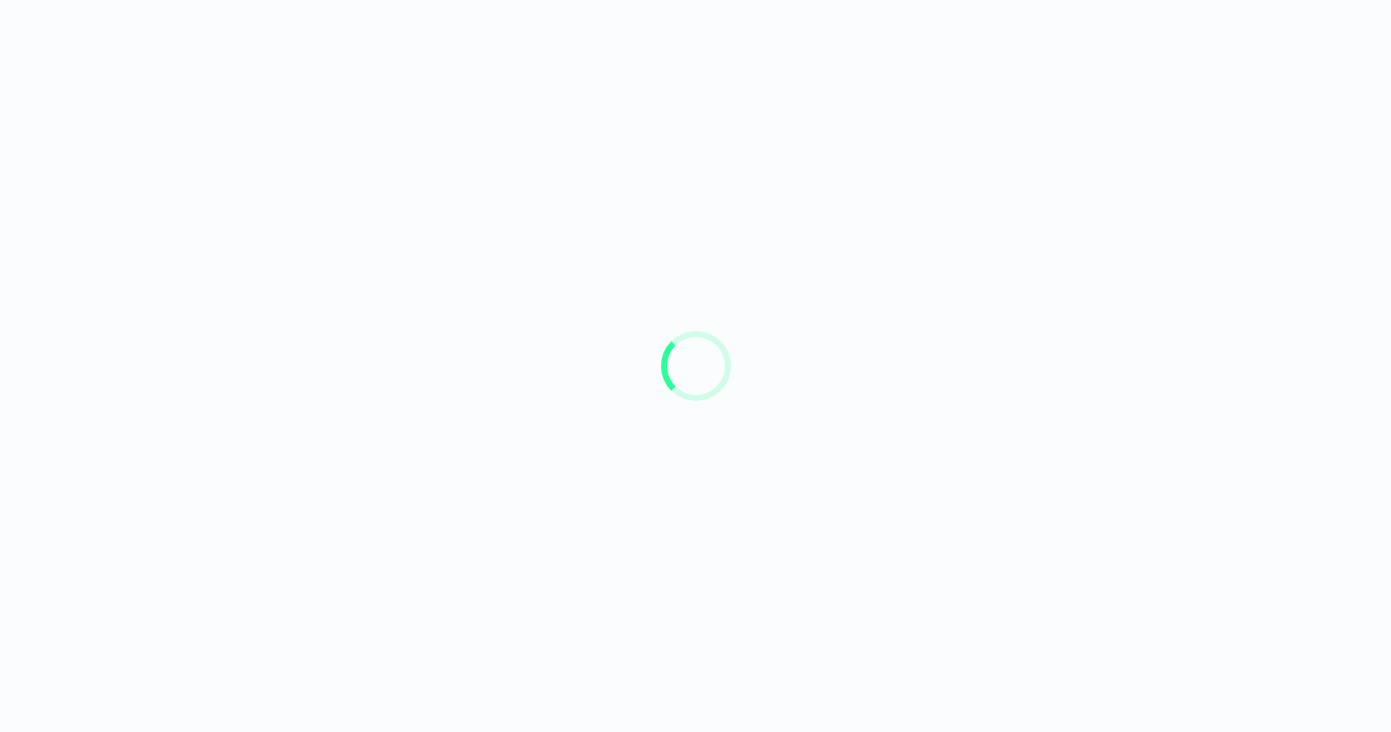 scroll, scrollTop: 0, scrollLeft: 0, axis: both 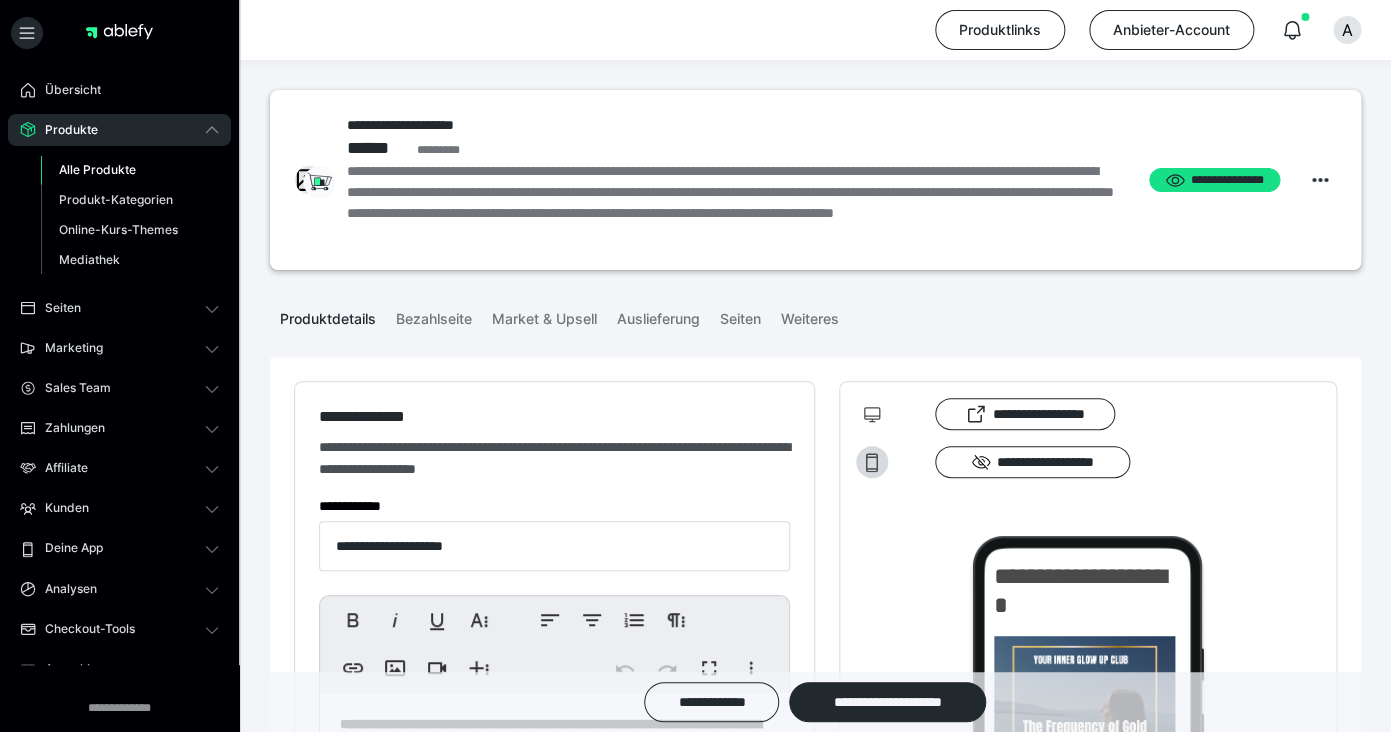 type on "**********" 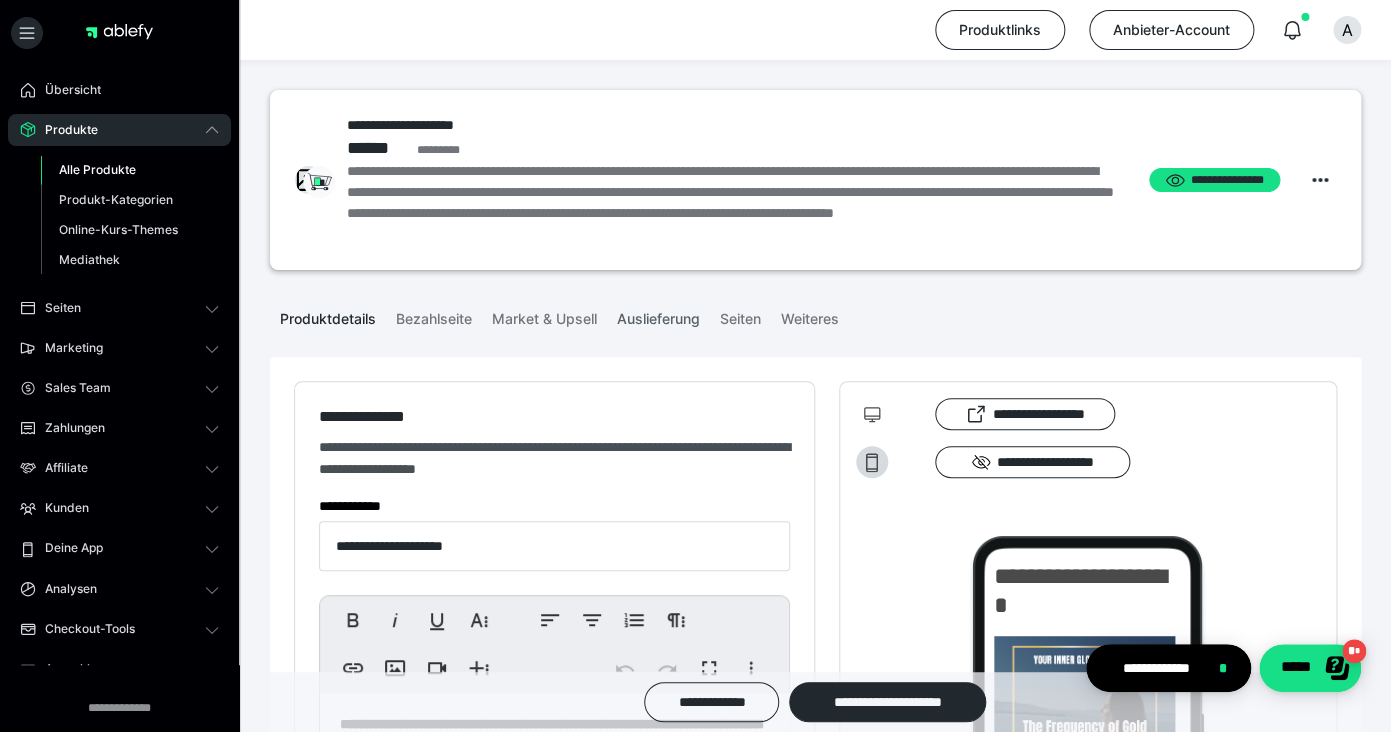 scroll, scrollTop: 0, scrollLeft: 0, axis: both 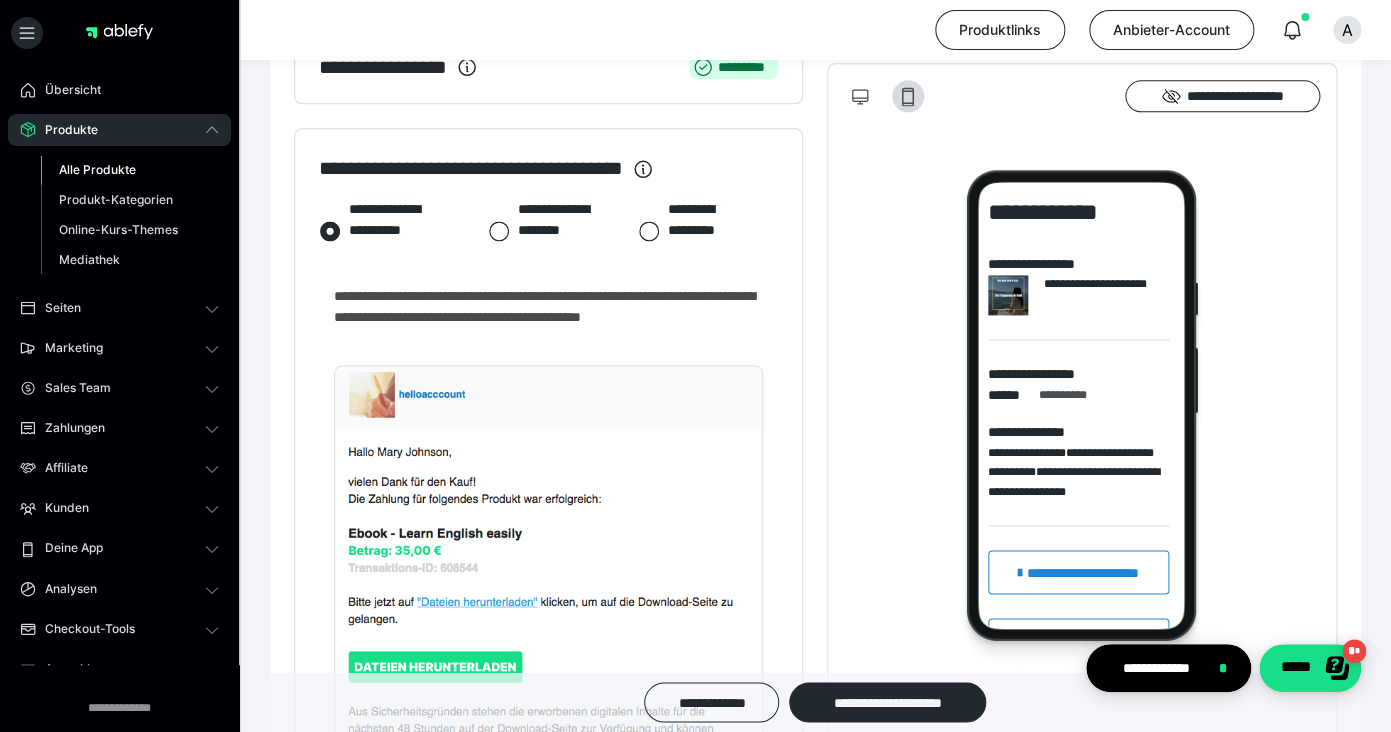 click 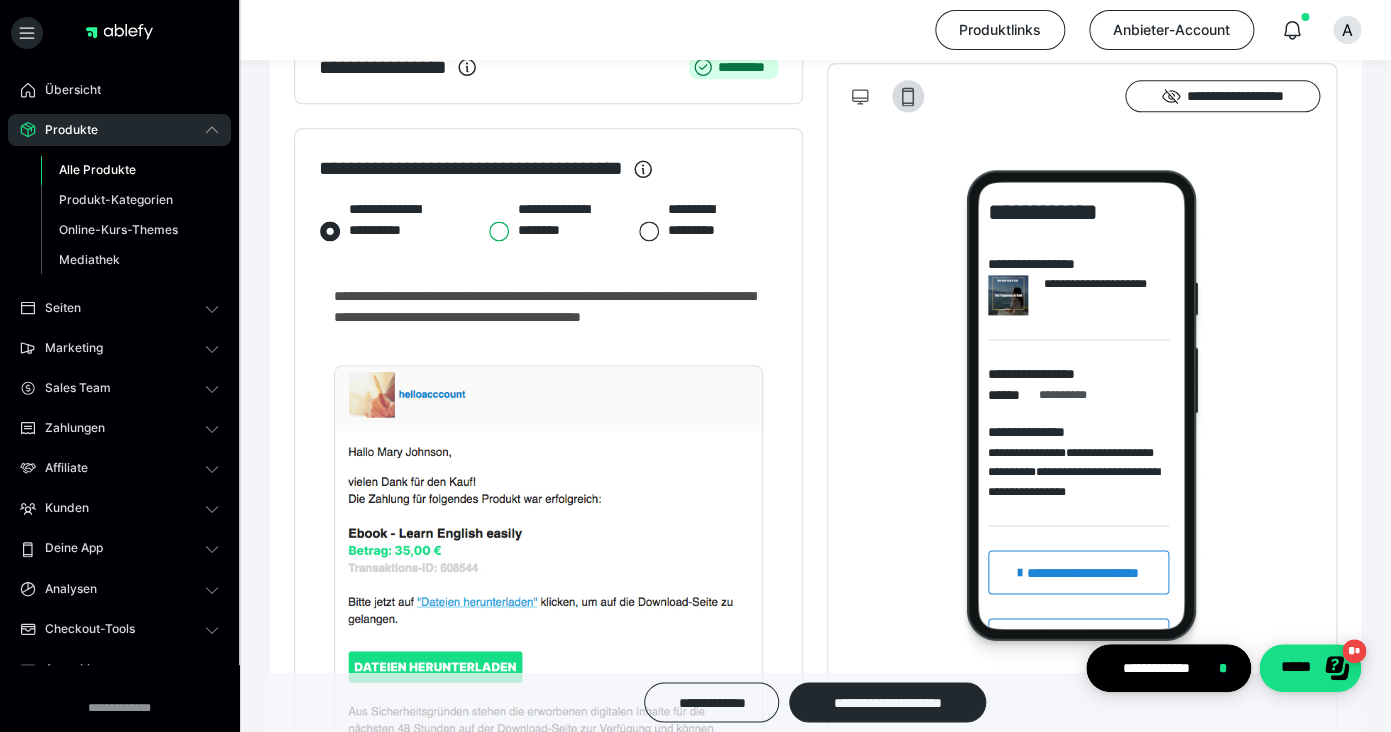 click on "**********" at bounding box center (488, 231) 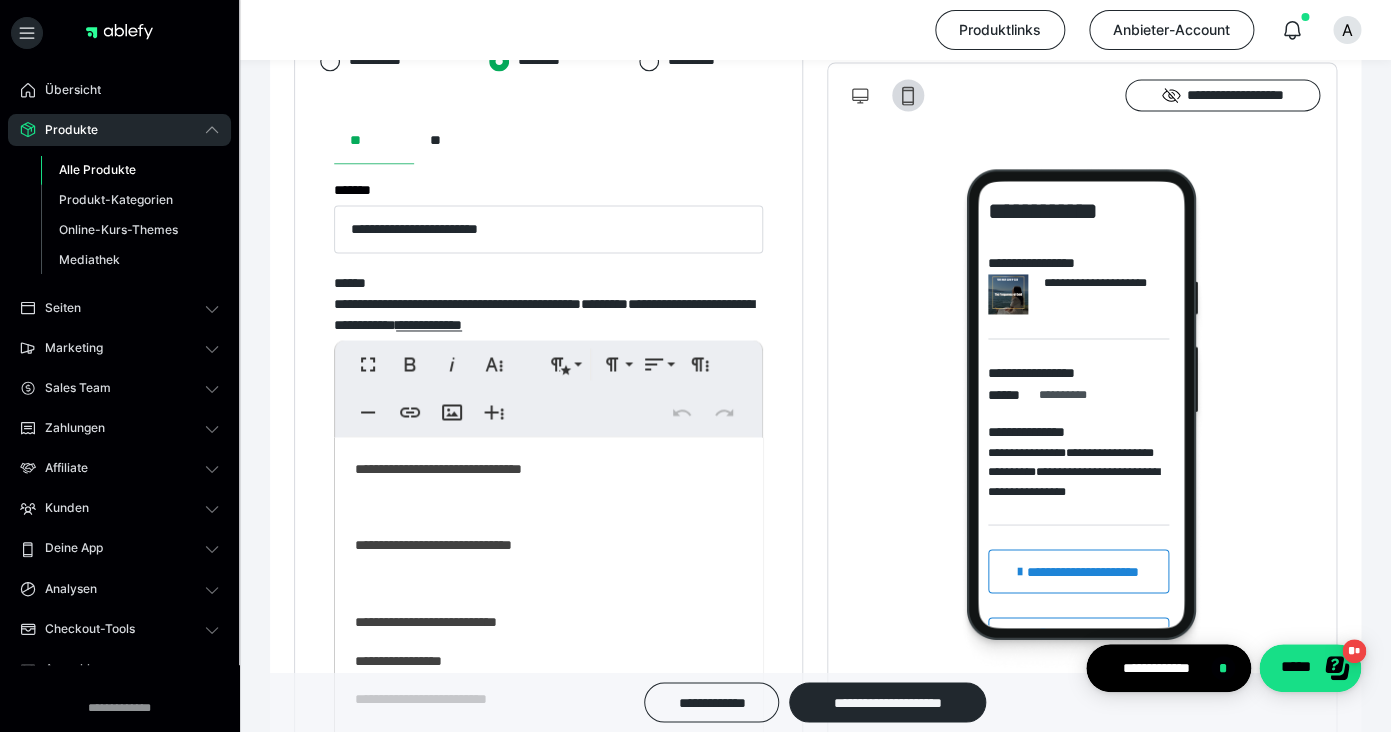 scroll, scrollTop: 1022, scrollLeft: 0, axis: vertical 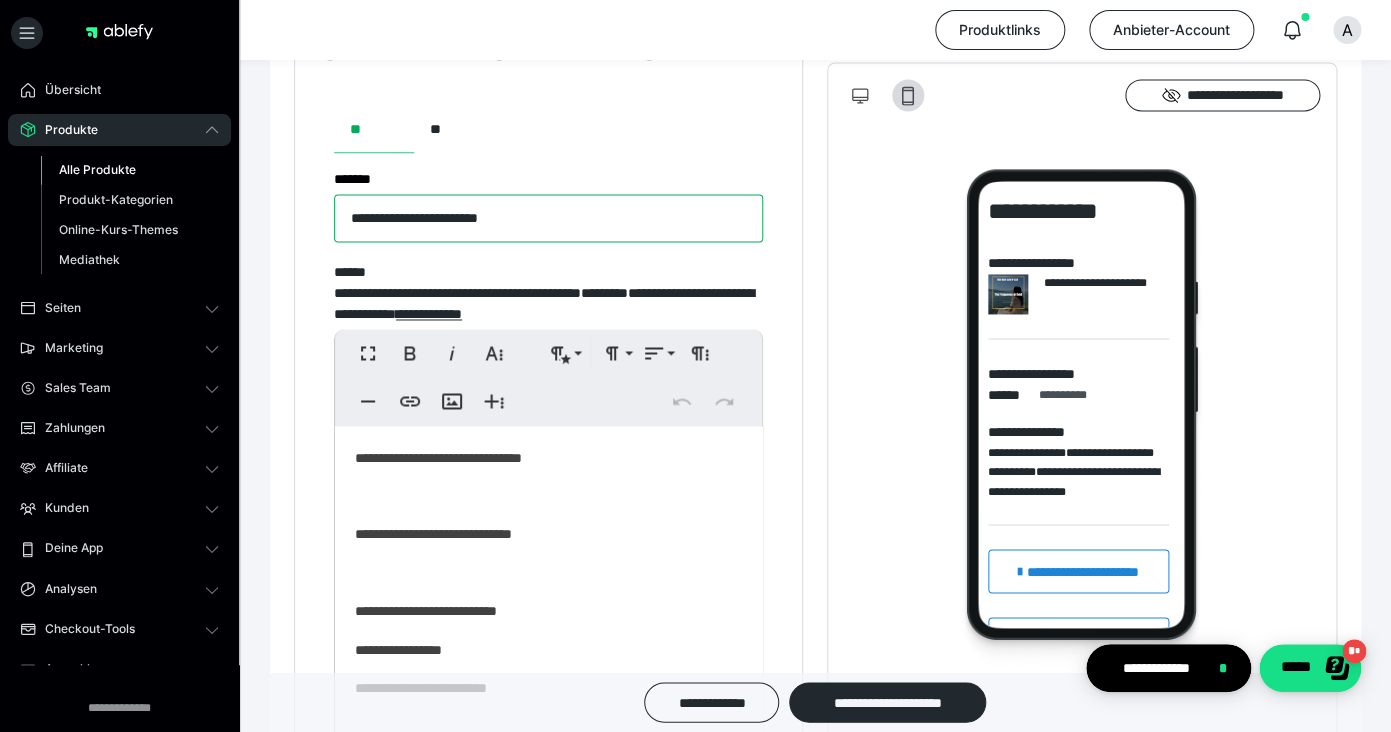 drag, startPoint x: 512, startPoint y: 220, endPoint x: 335, endPoint y: 216, distance: 177.0452 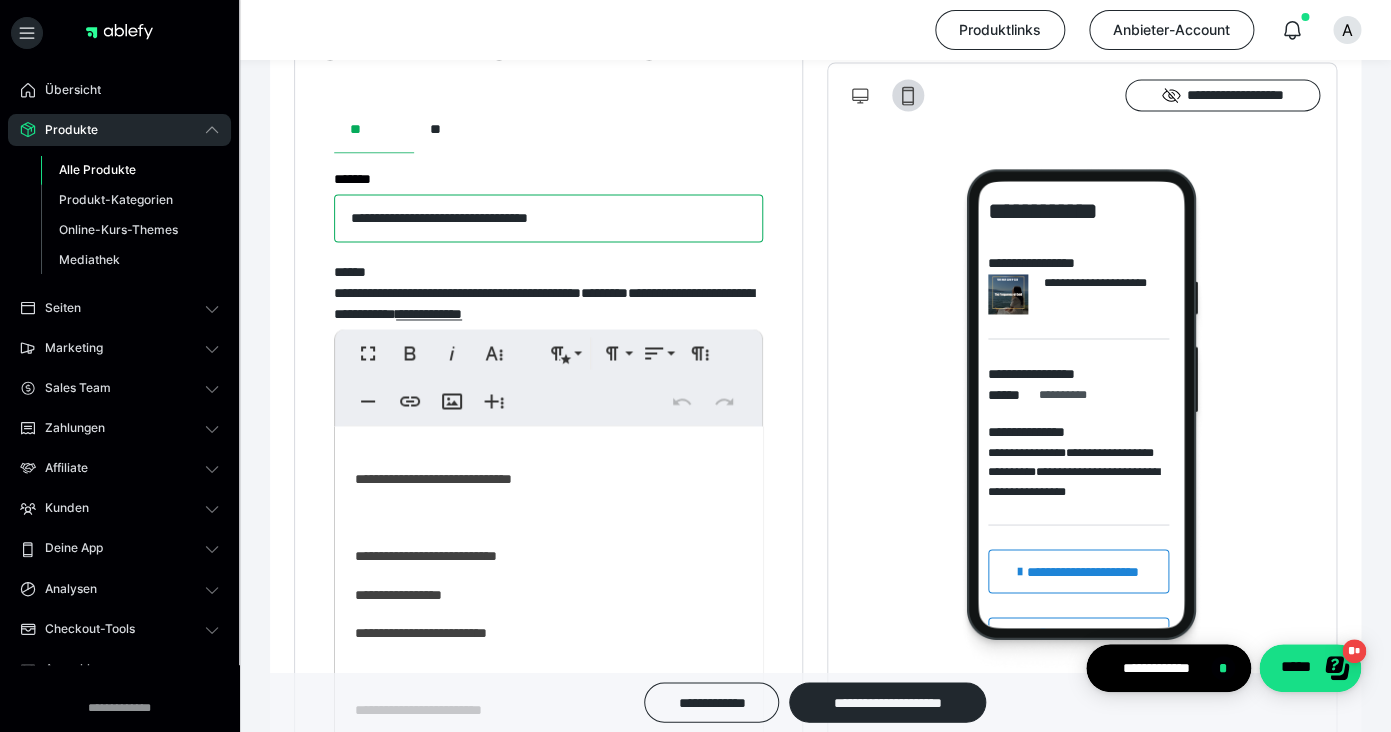 scroll, scrollTop: 41, scrollLeft: 0, axis: vertical 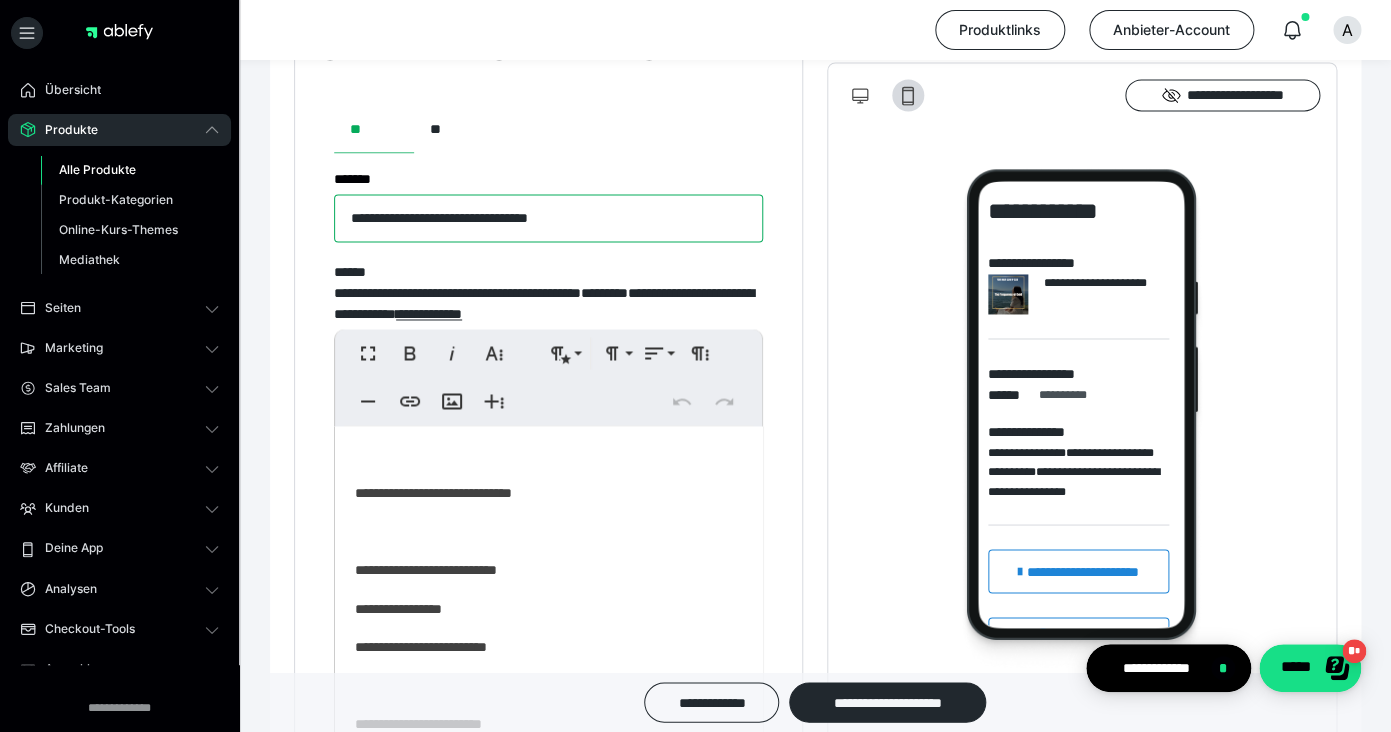 type on "**********" 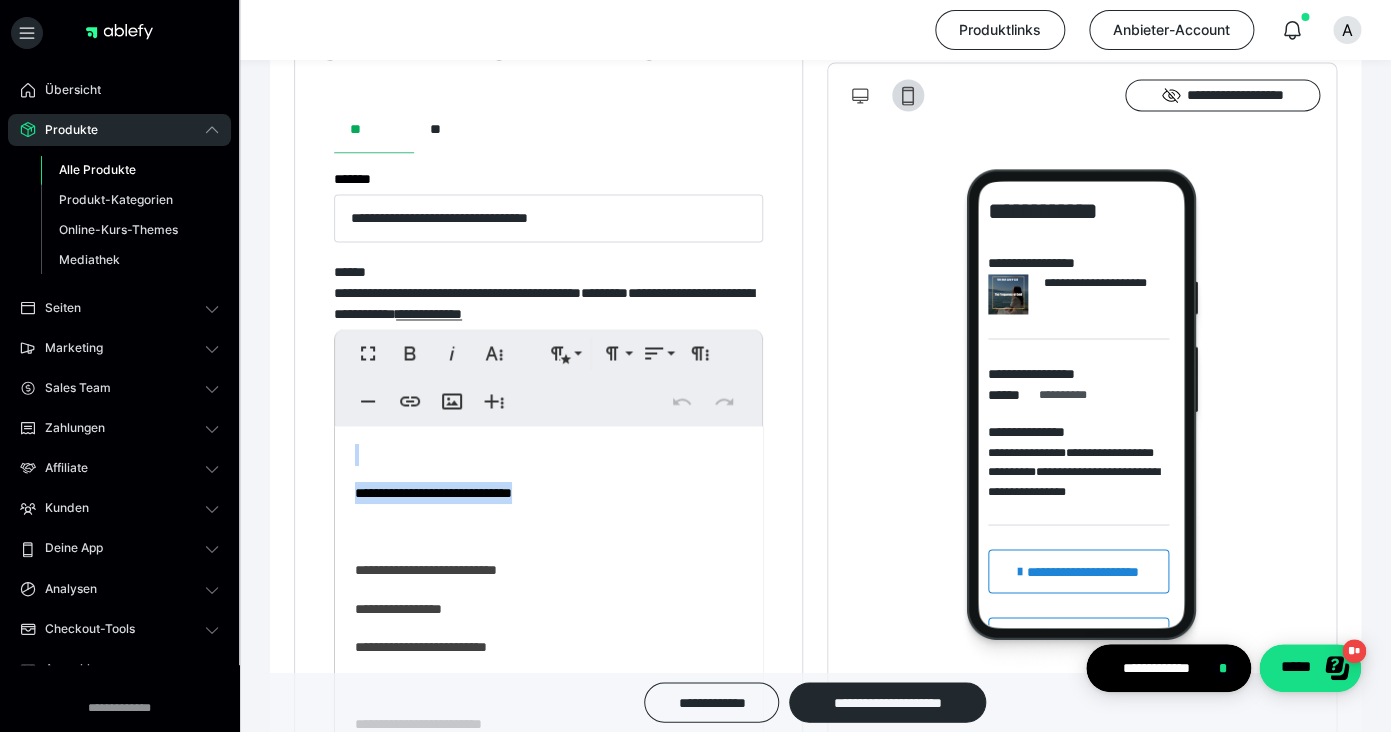 drag, startPoint x: 556, startPoint y: 504, endPoint x: 360, endPoint y: 471, distance: 198.75865 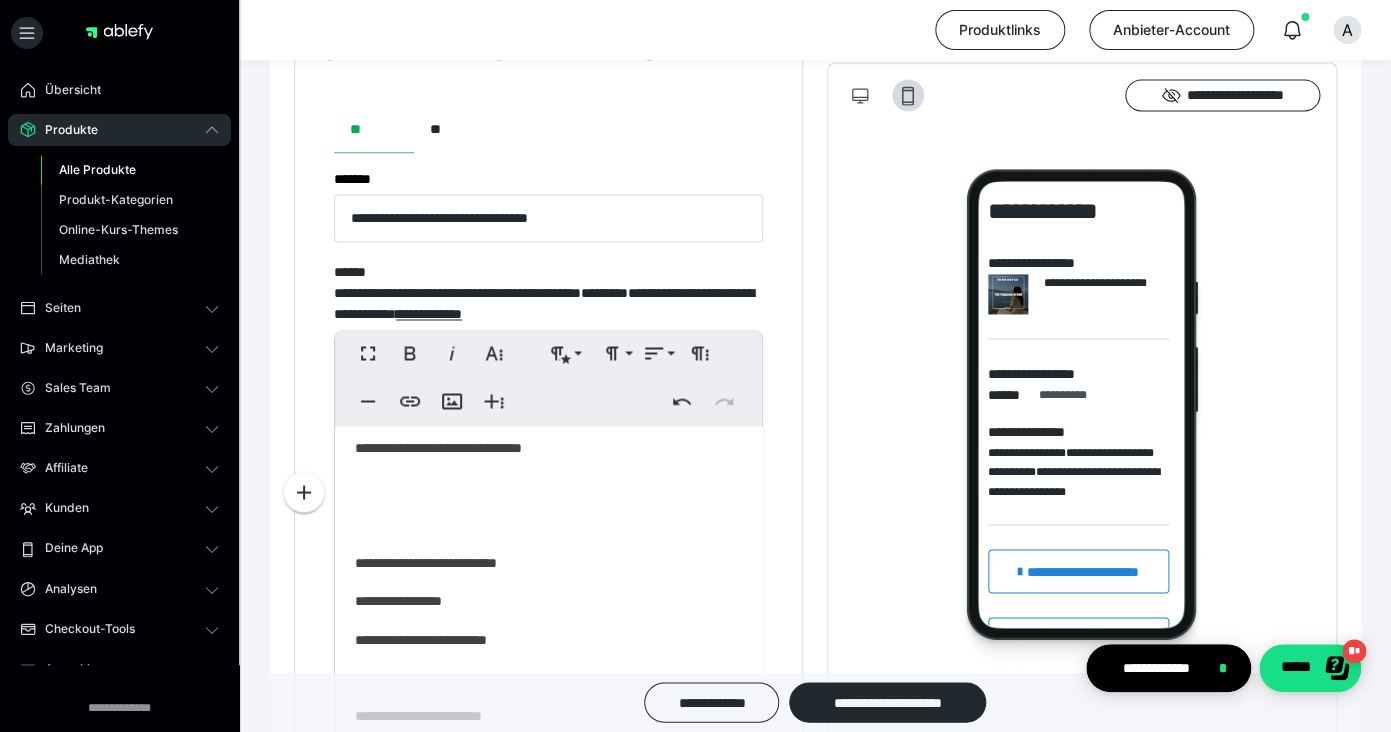 scroll, scrollTop: 0, scrollLeft: 0, axis: both 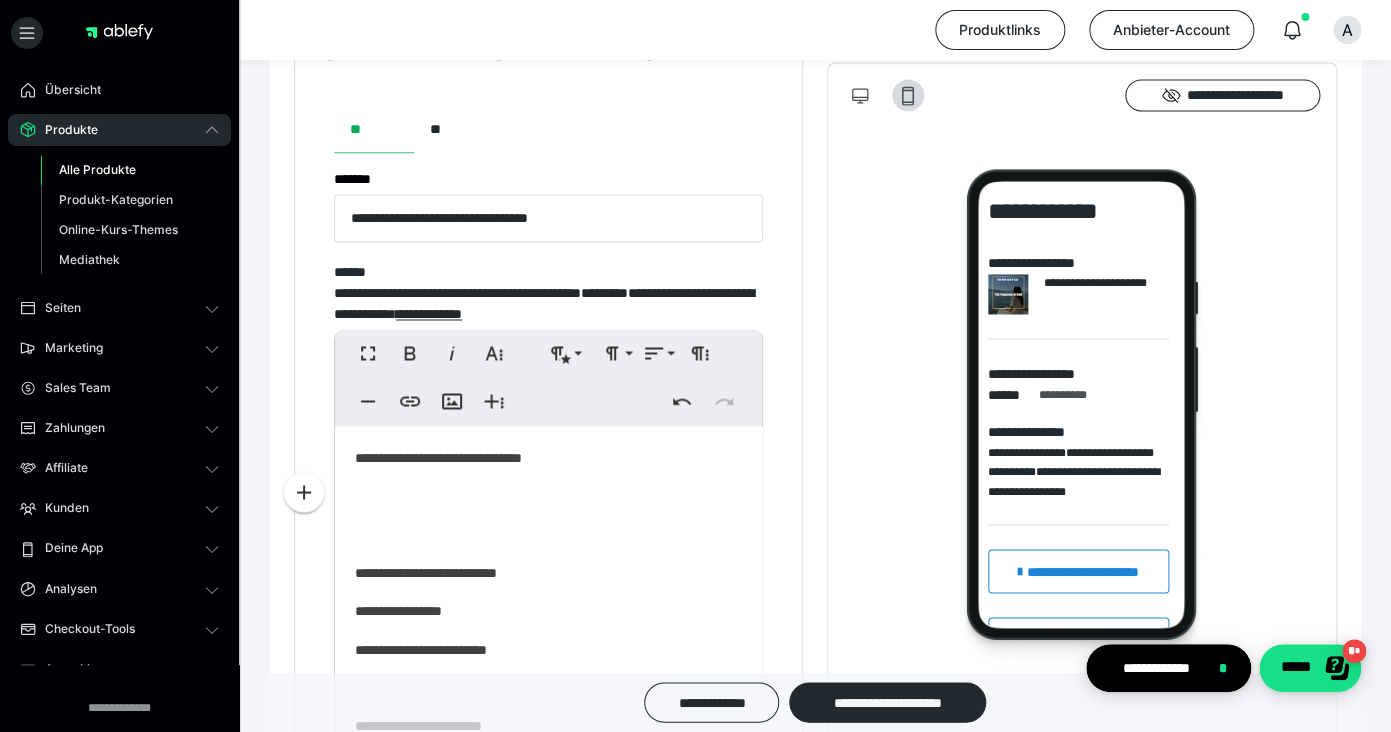 type 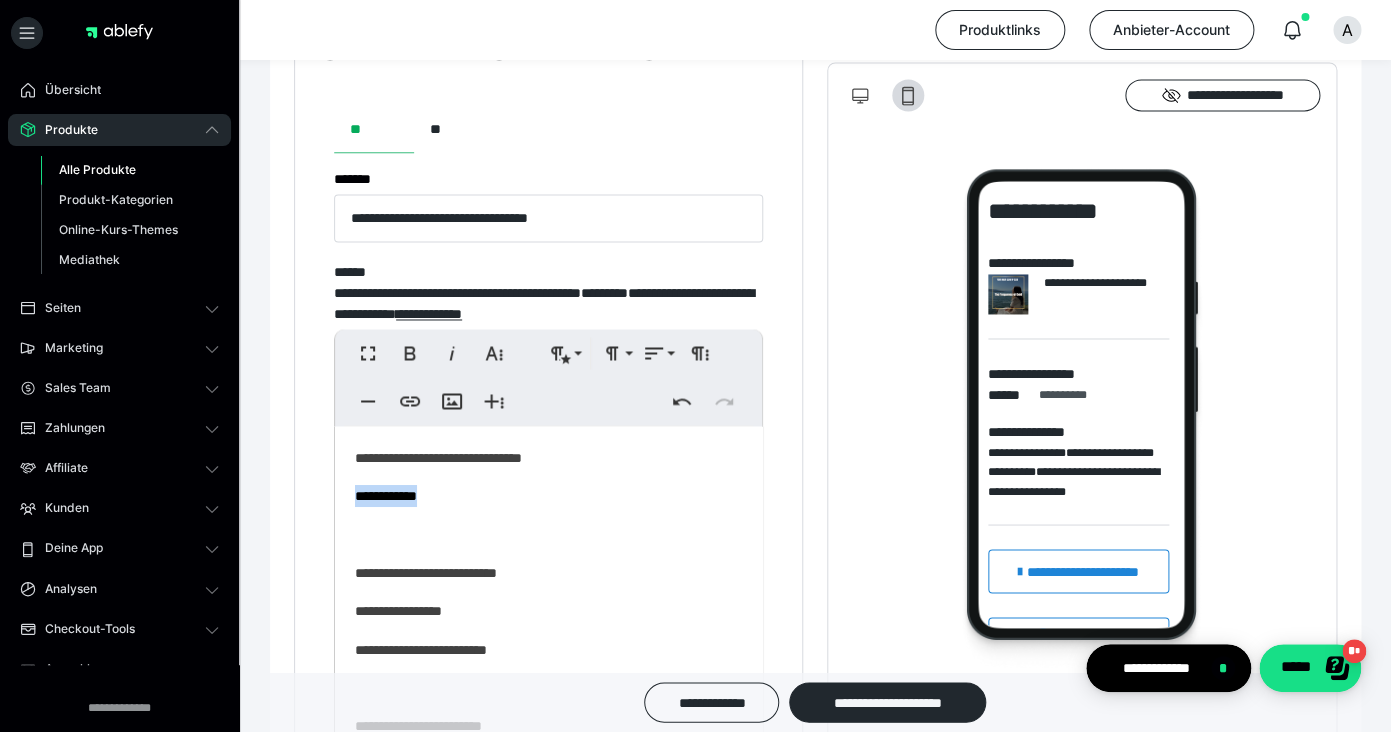 drag, startPoint x: 462, startPoint y: 504, endPoint x: 344, endPoint y: 499, distance: 118.10589 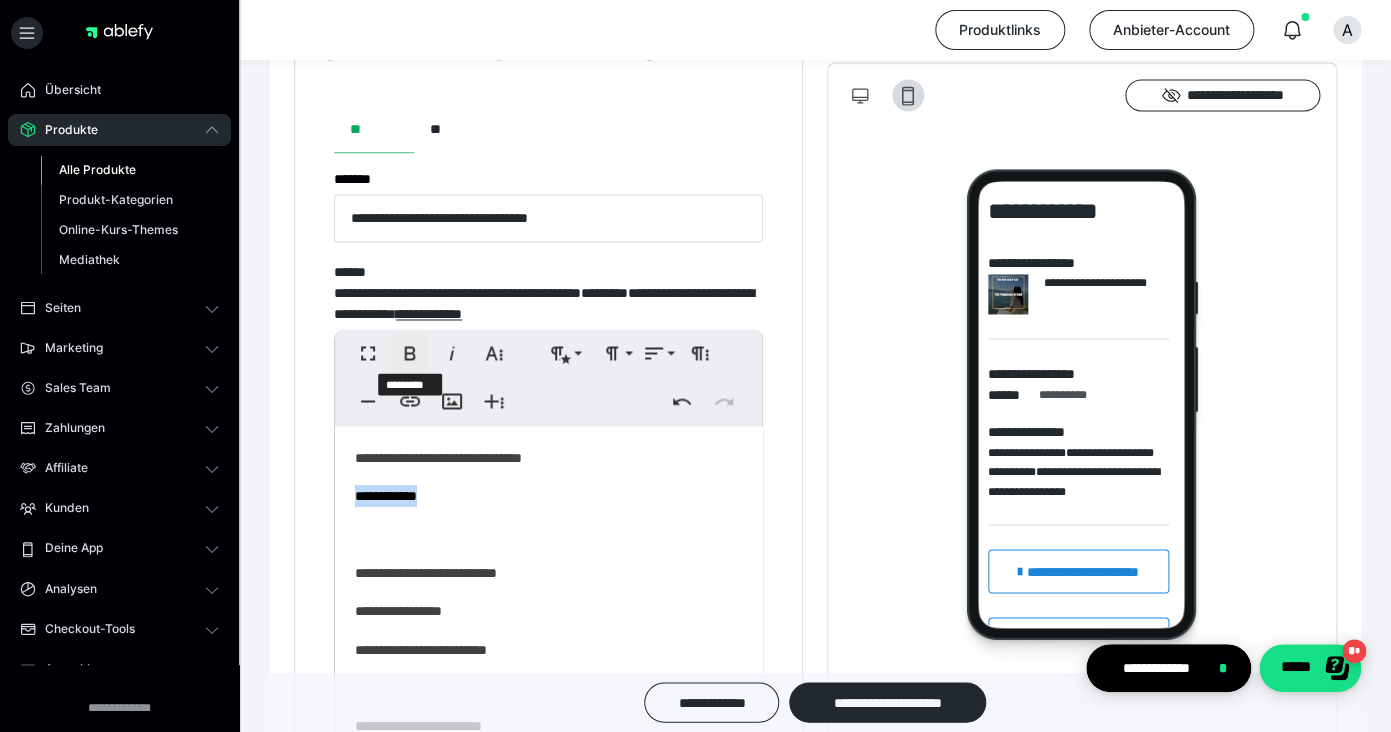 click 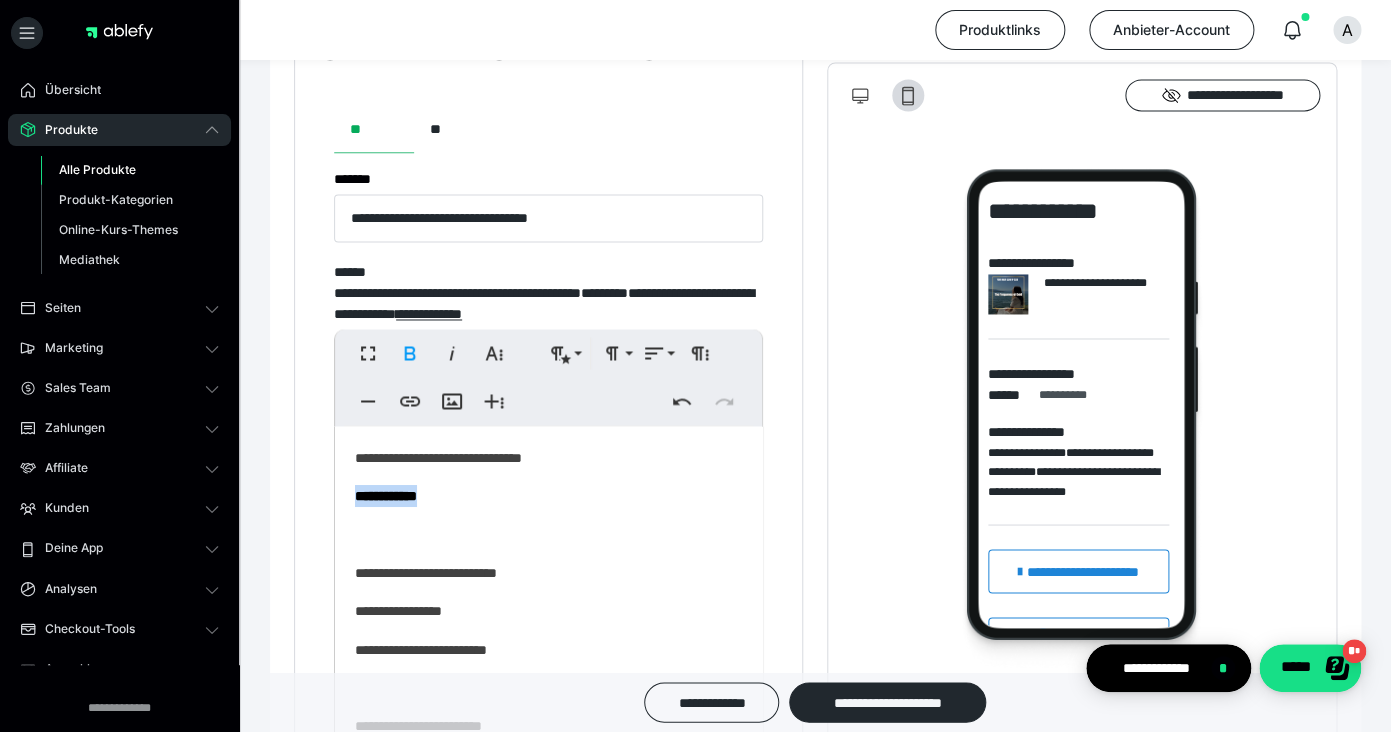click on "**********" at bounding box center [548, 495] 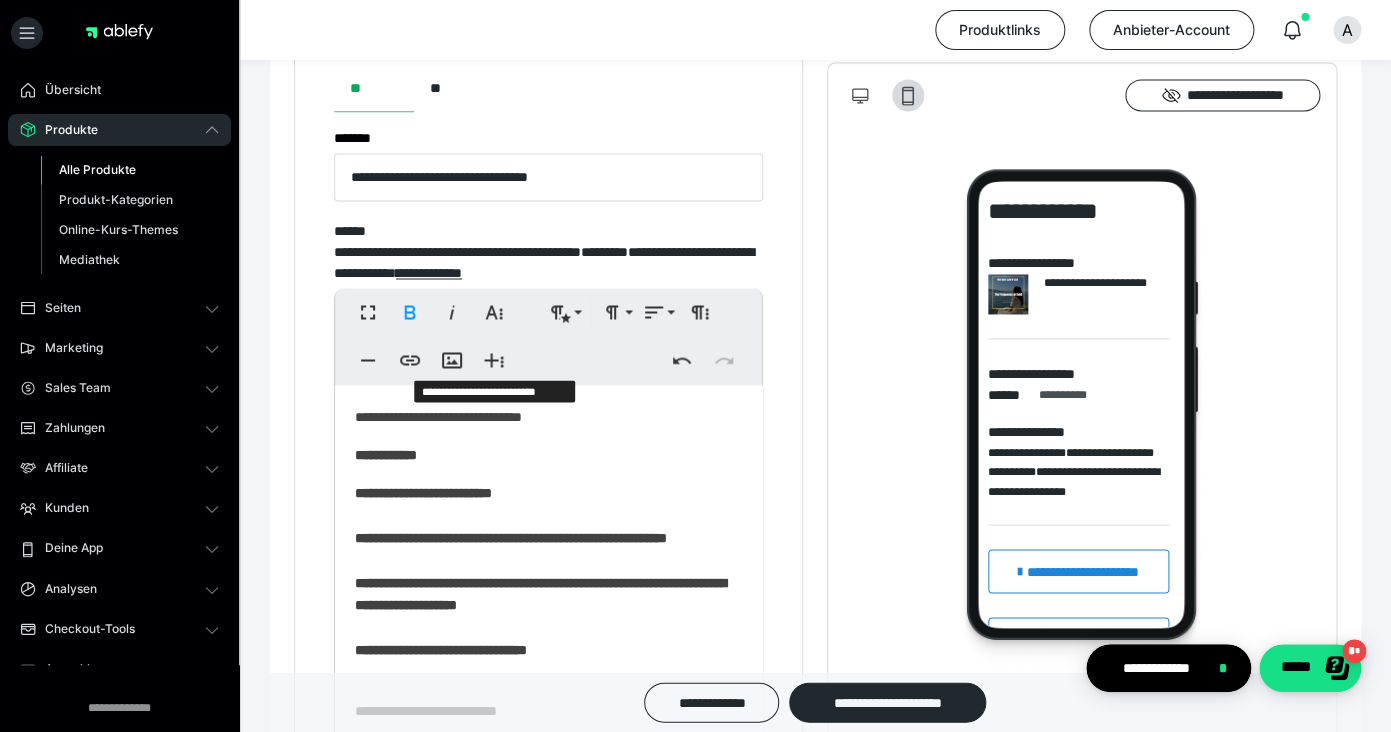 scroll, scrollTop: 1102, scrollLeft: 0, axis: vertical 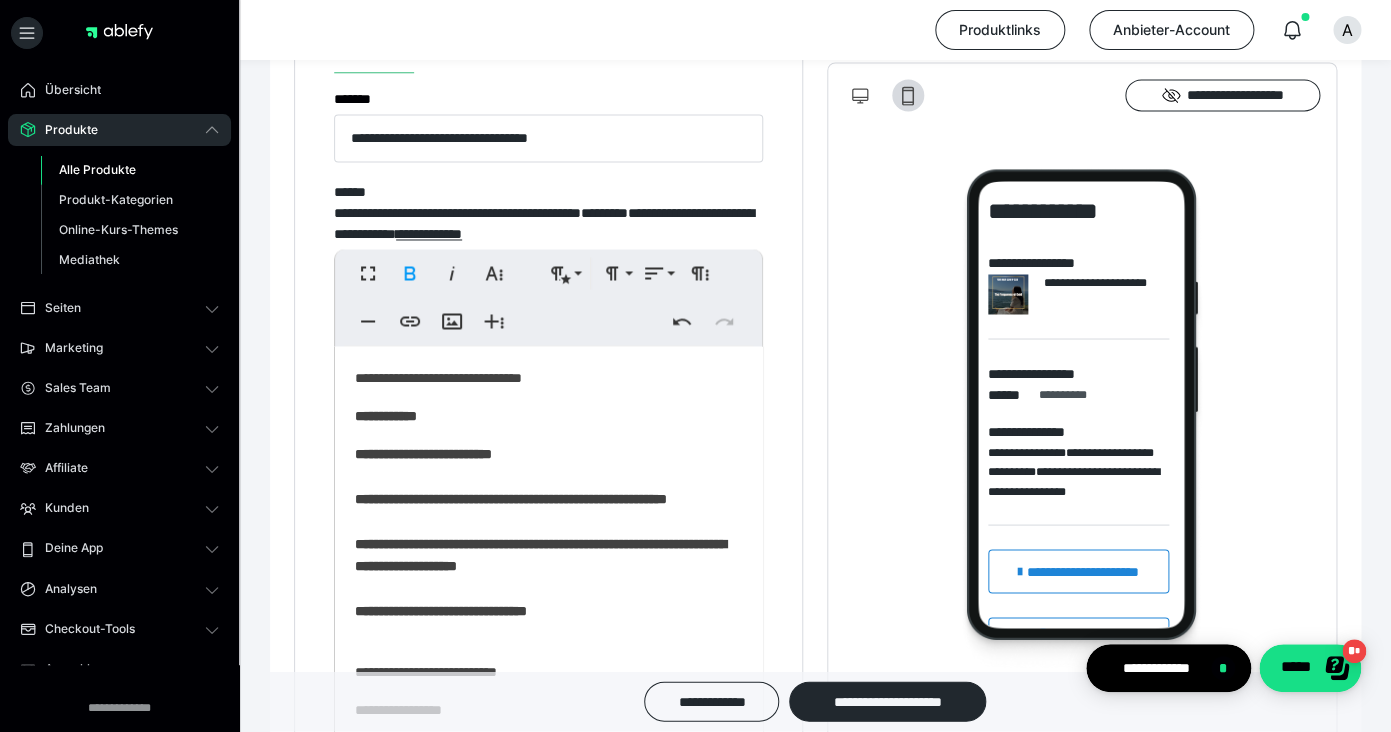 click on "**********" at bounding box center (540, 554) 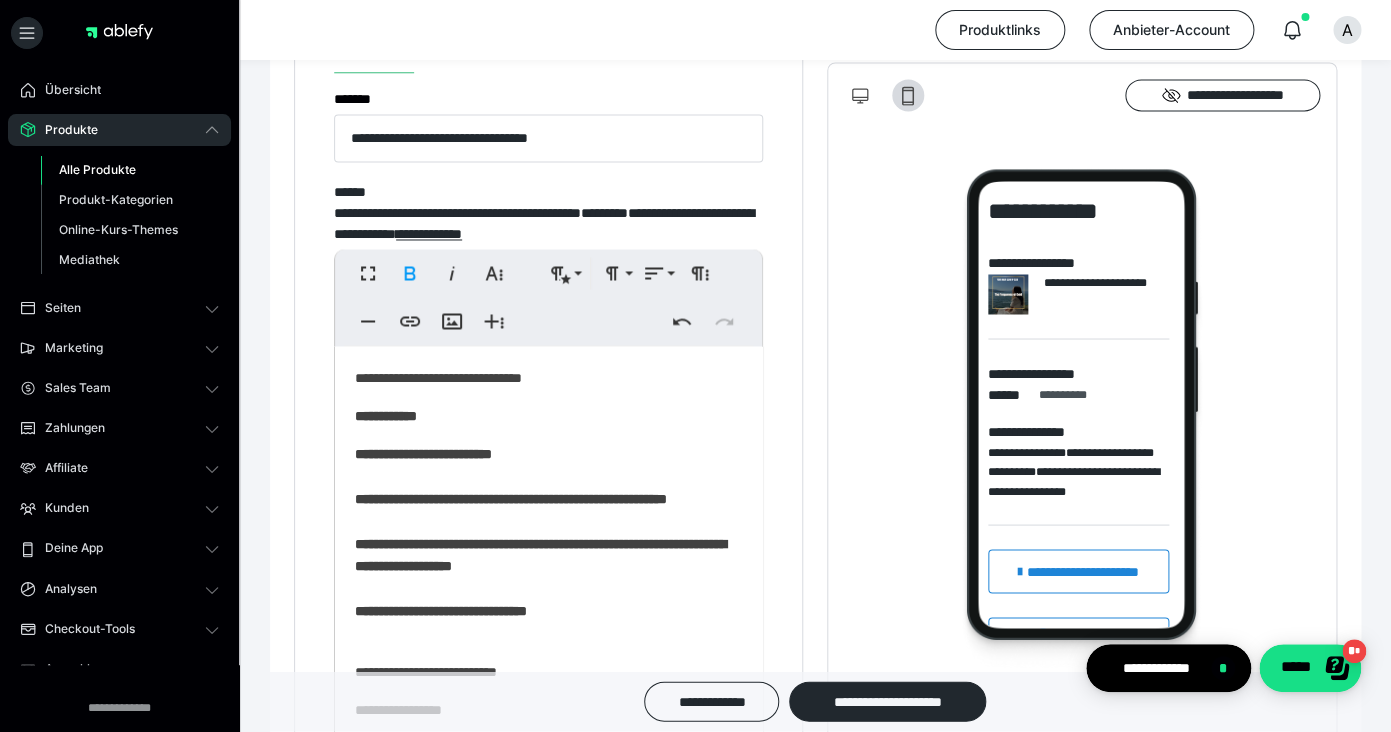 click on "**********" at bounding box center (540, 554) 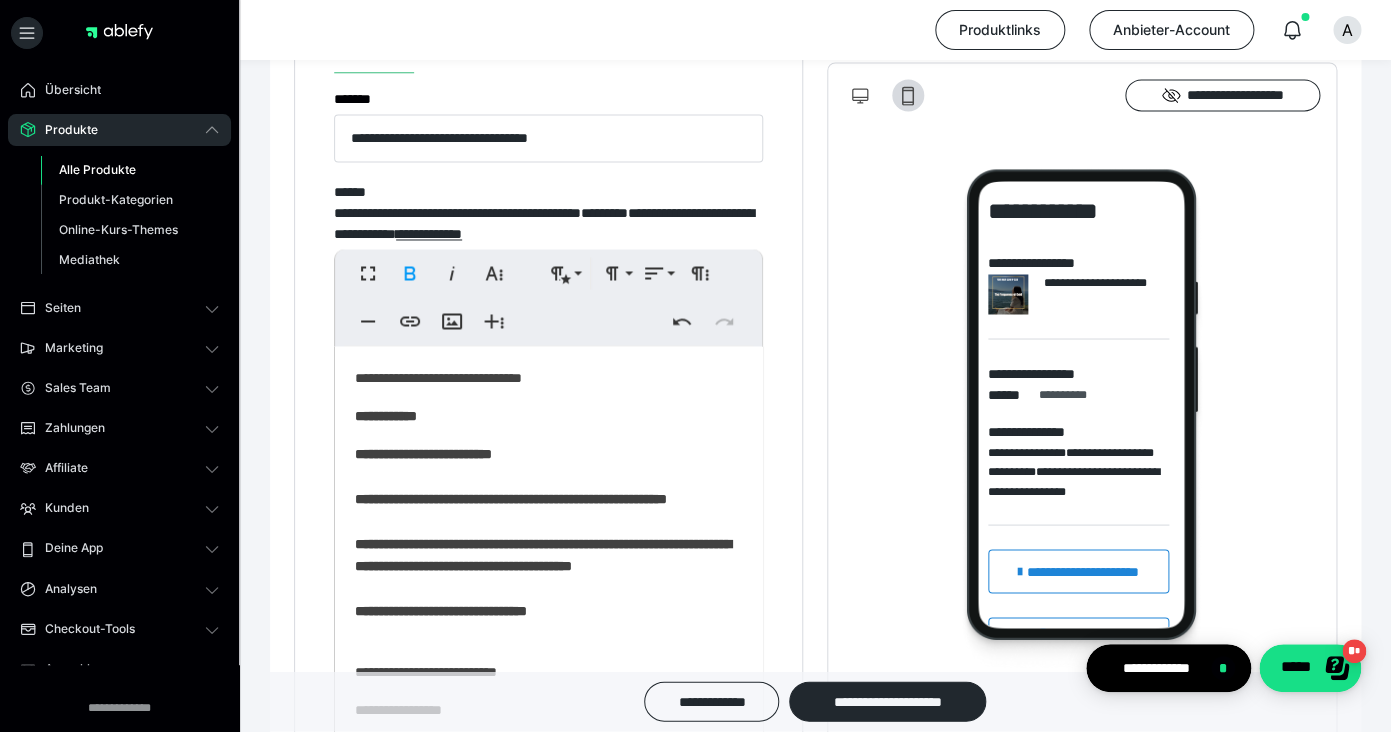 click on "**********" at bounding box center (548, 675) 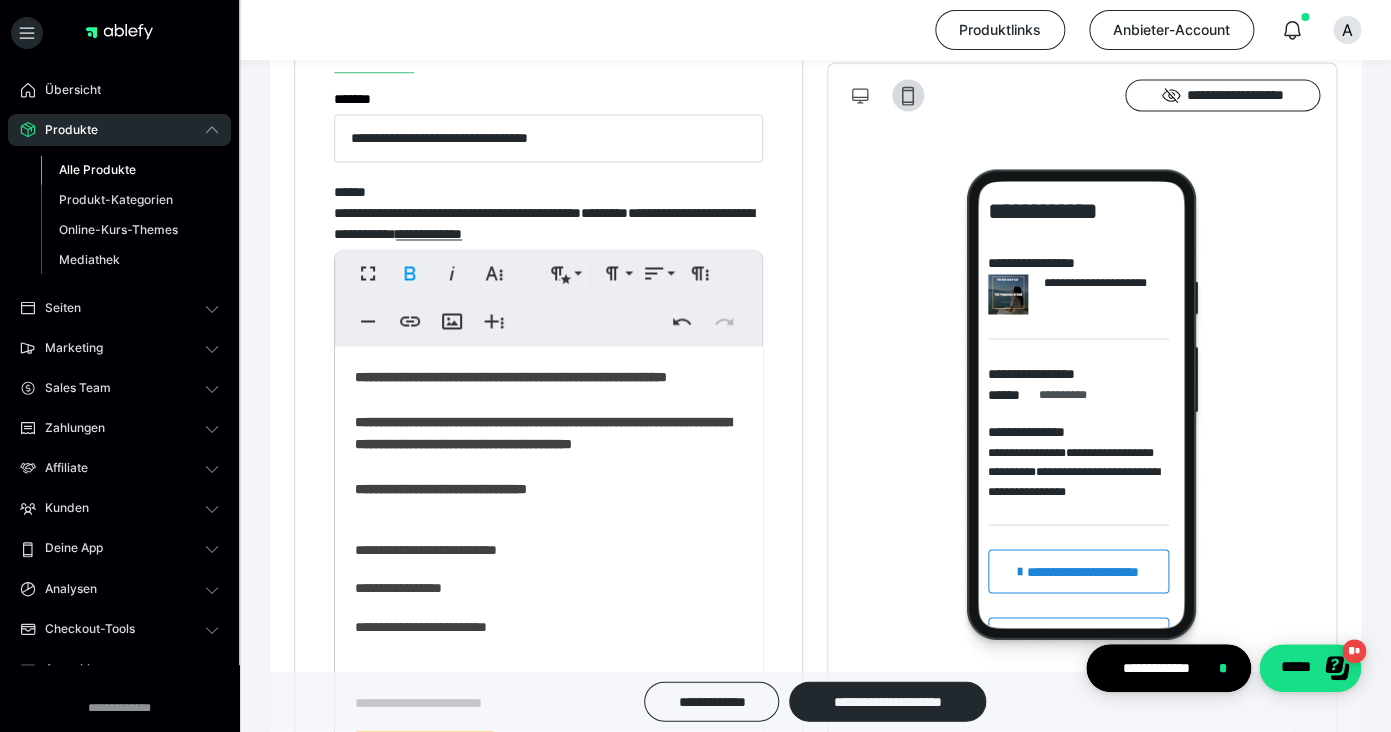 scroll, scrollTop: 138, scrollLeft: 0, axis: vertical 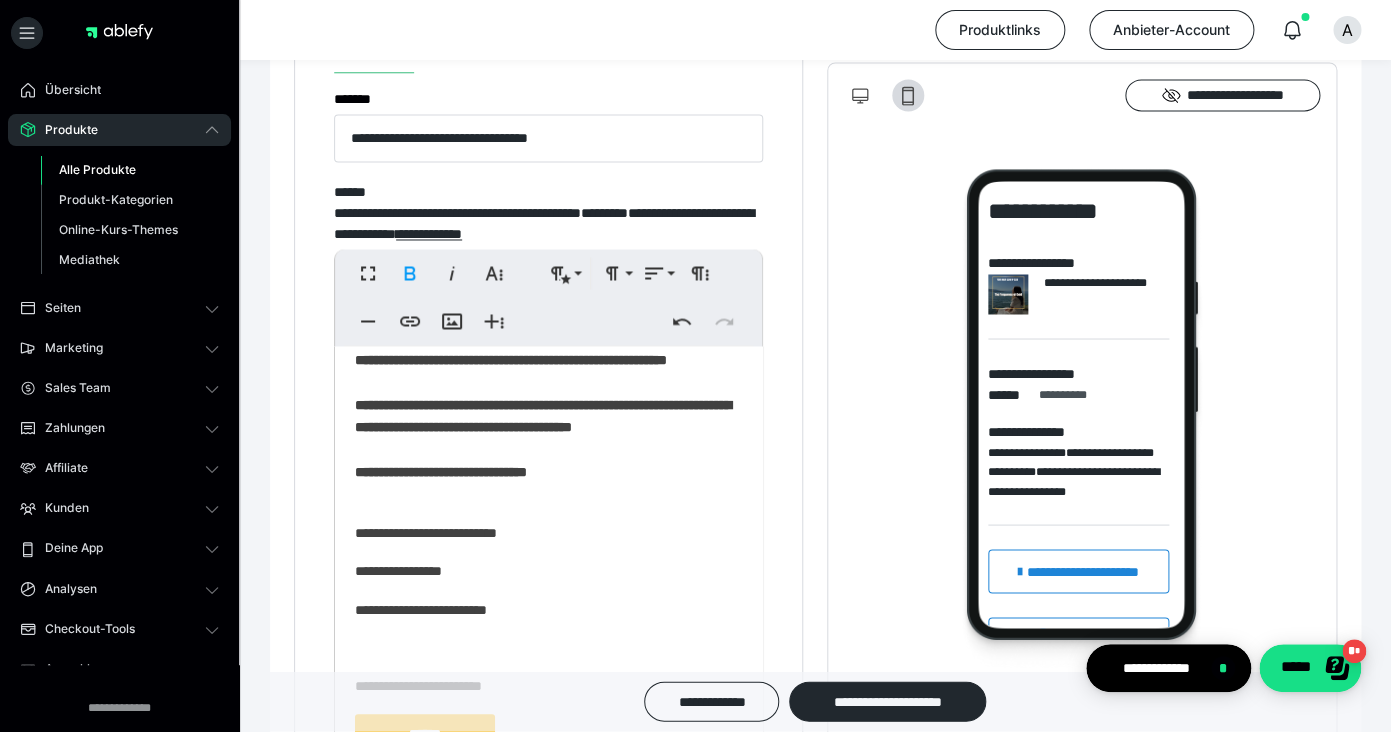click on "**********" at bounding box center (548, 537) 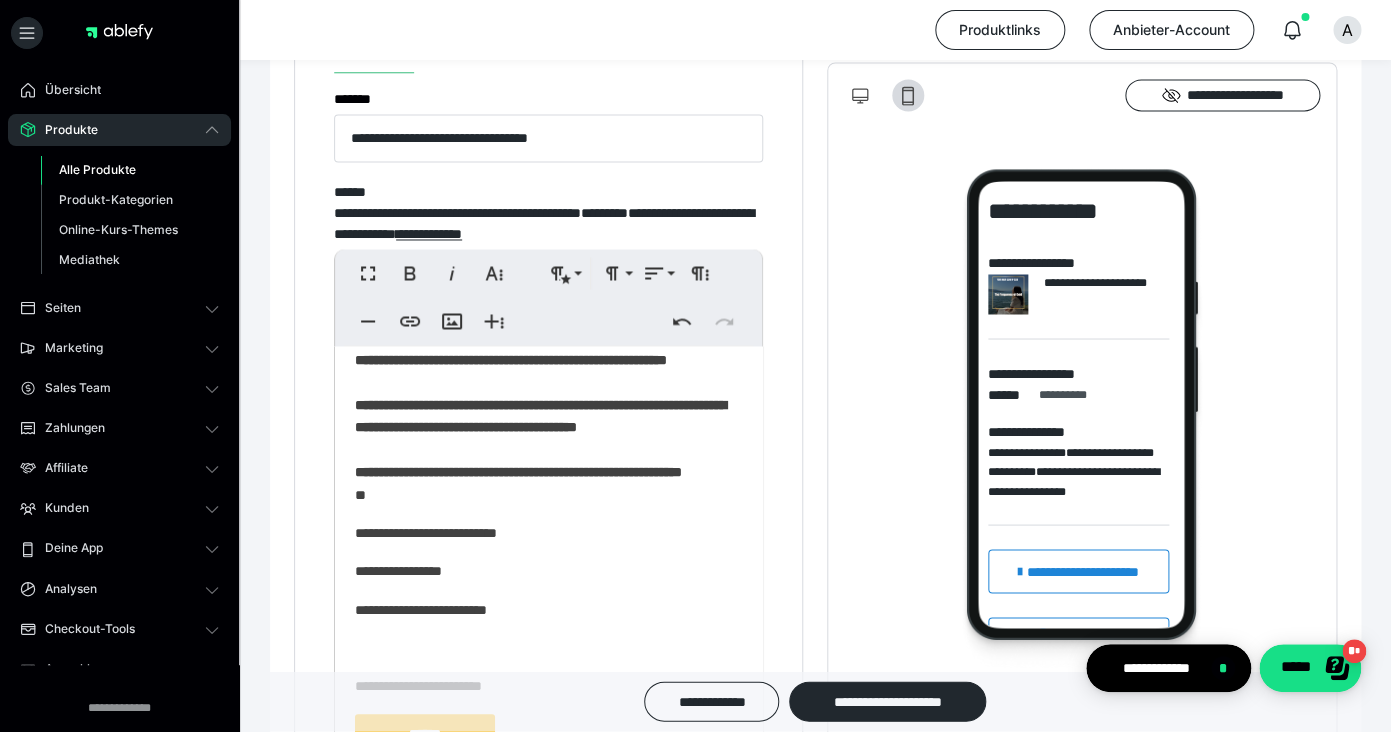 click on "**********" at bounding box center (548, 537) 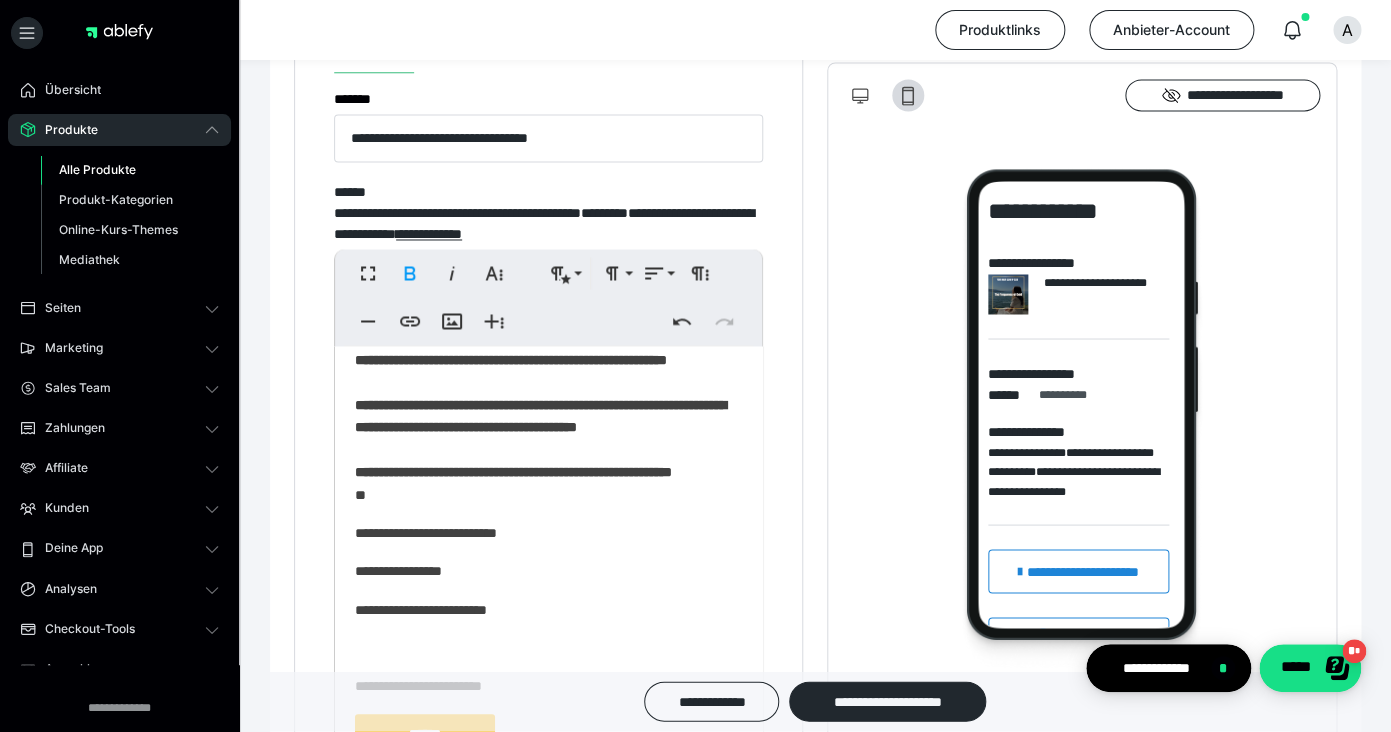 click on "**********" at bounding box center (548, 537) 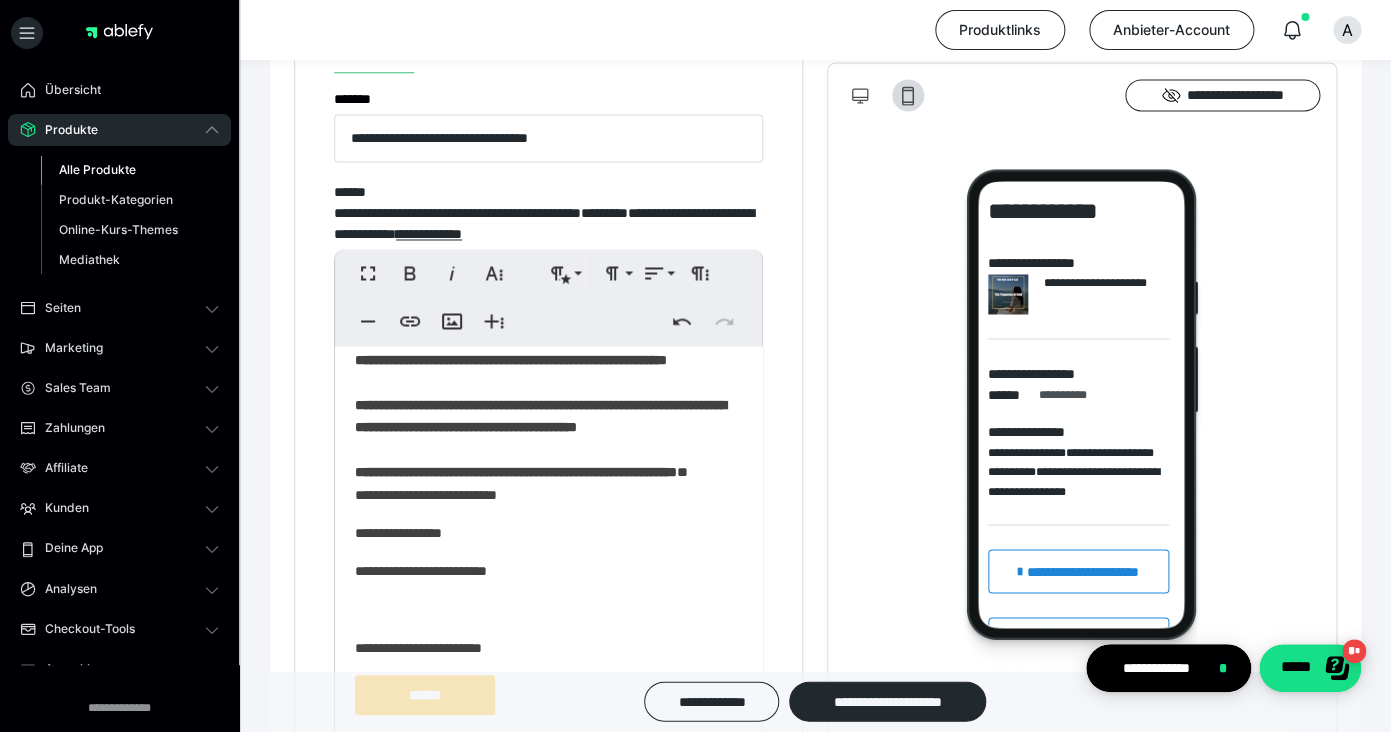 click on "**********" at bounding box center [548, 552] 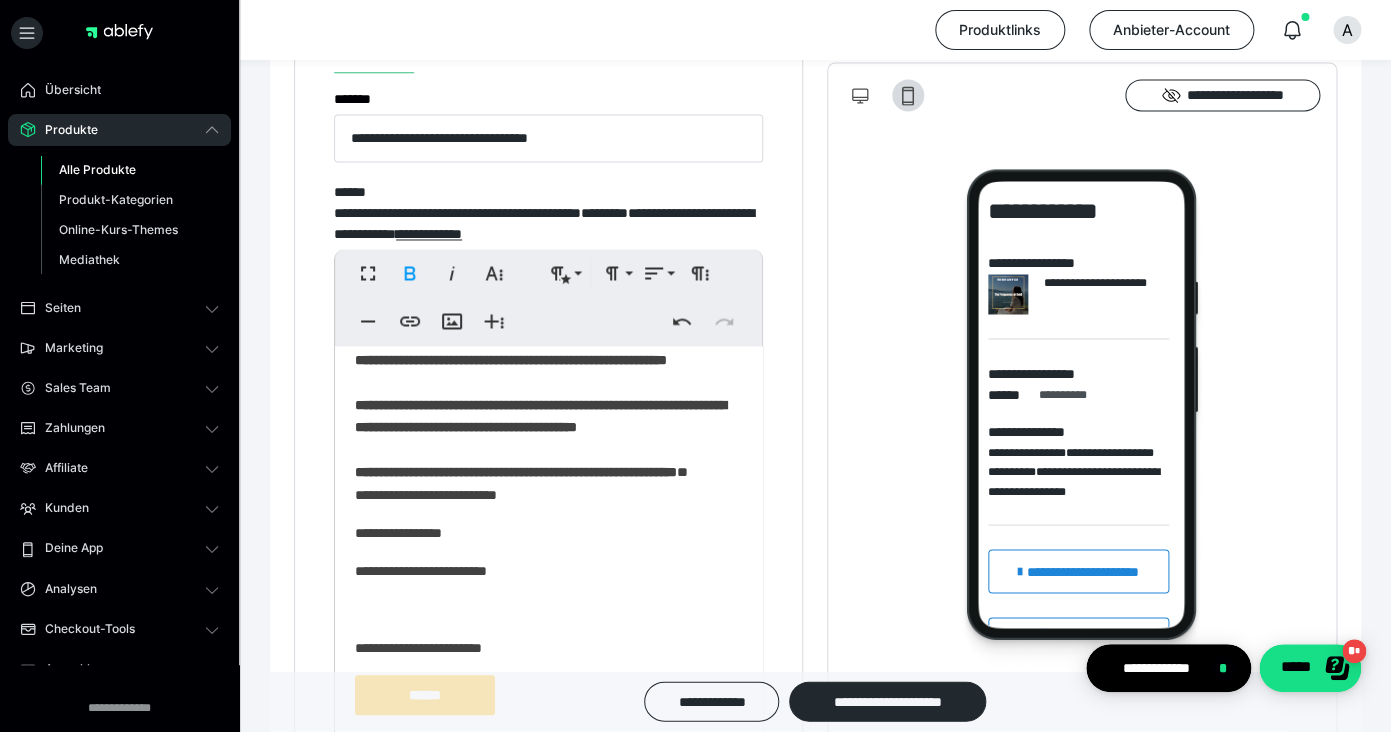 click on "**********" at bounding box center [548, 552] 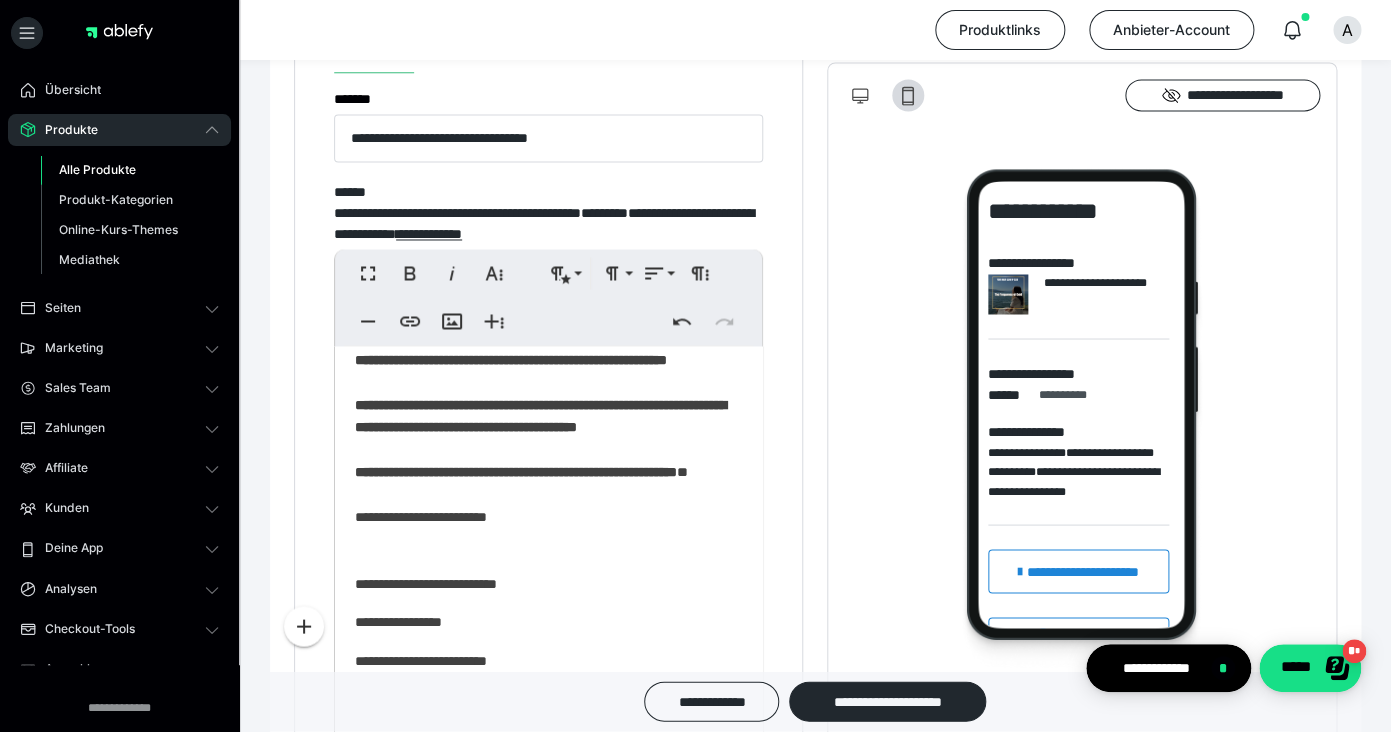 click on "**********" at bounding box center [548, 597] 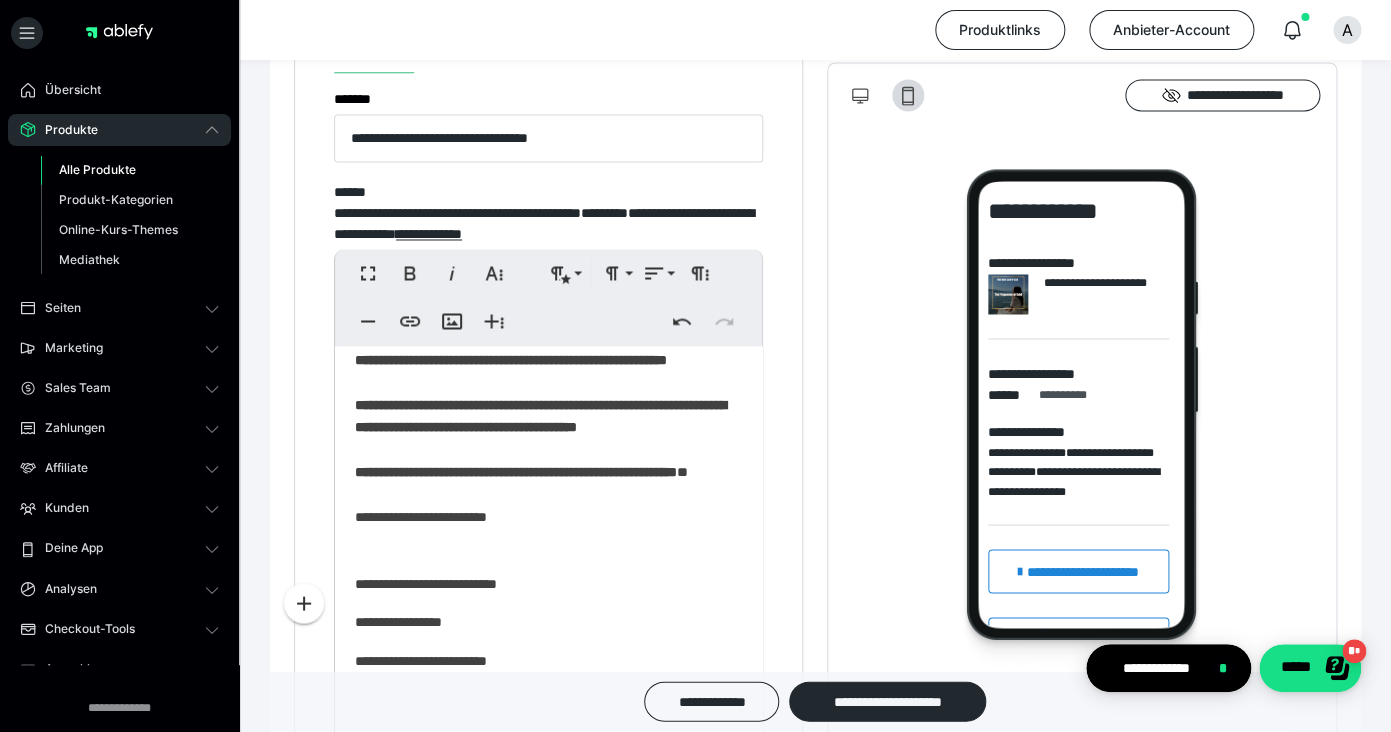 click on "**********" at bounding box center [548, 597] 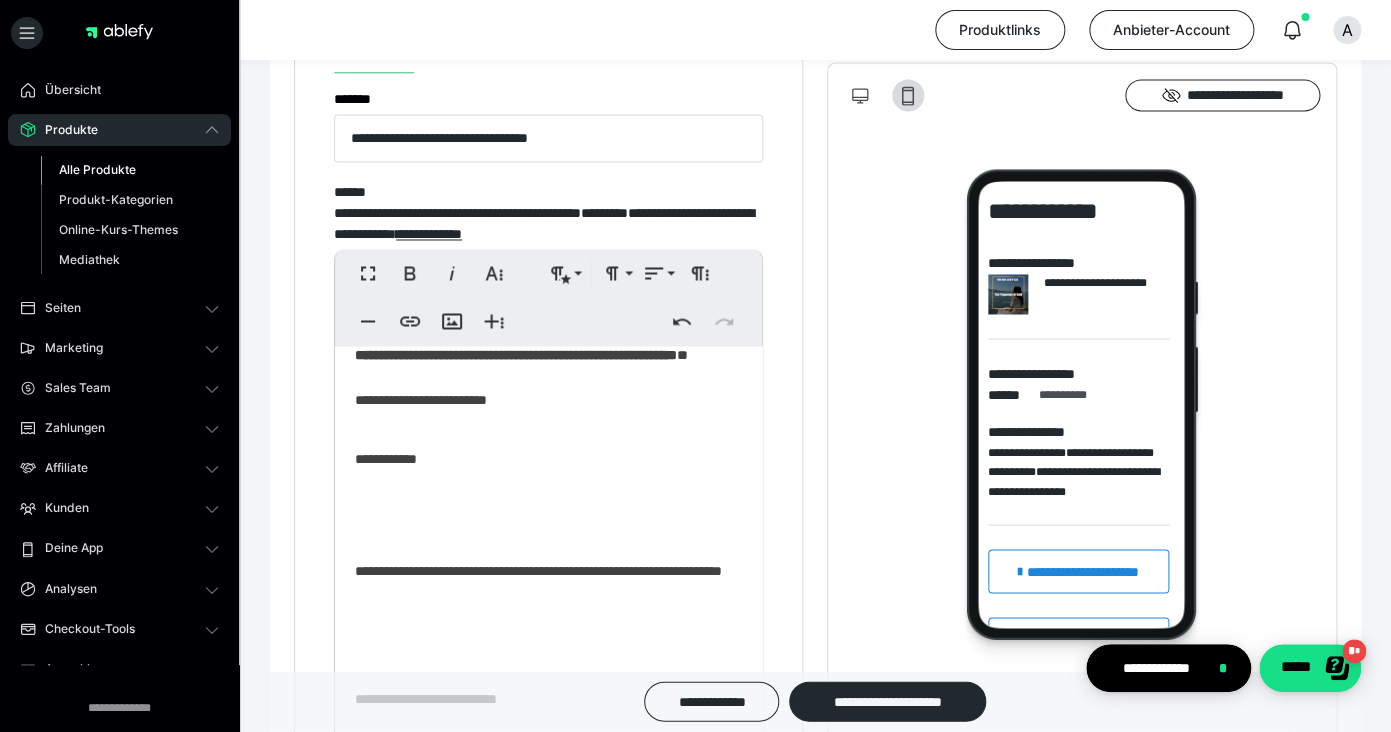 scroll, scrollTop: 296, scrollLeft: 0, axis: vertical 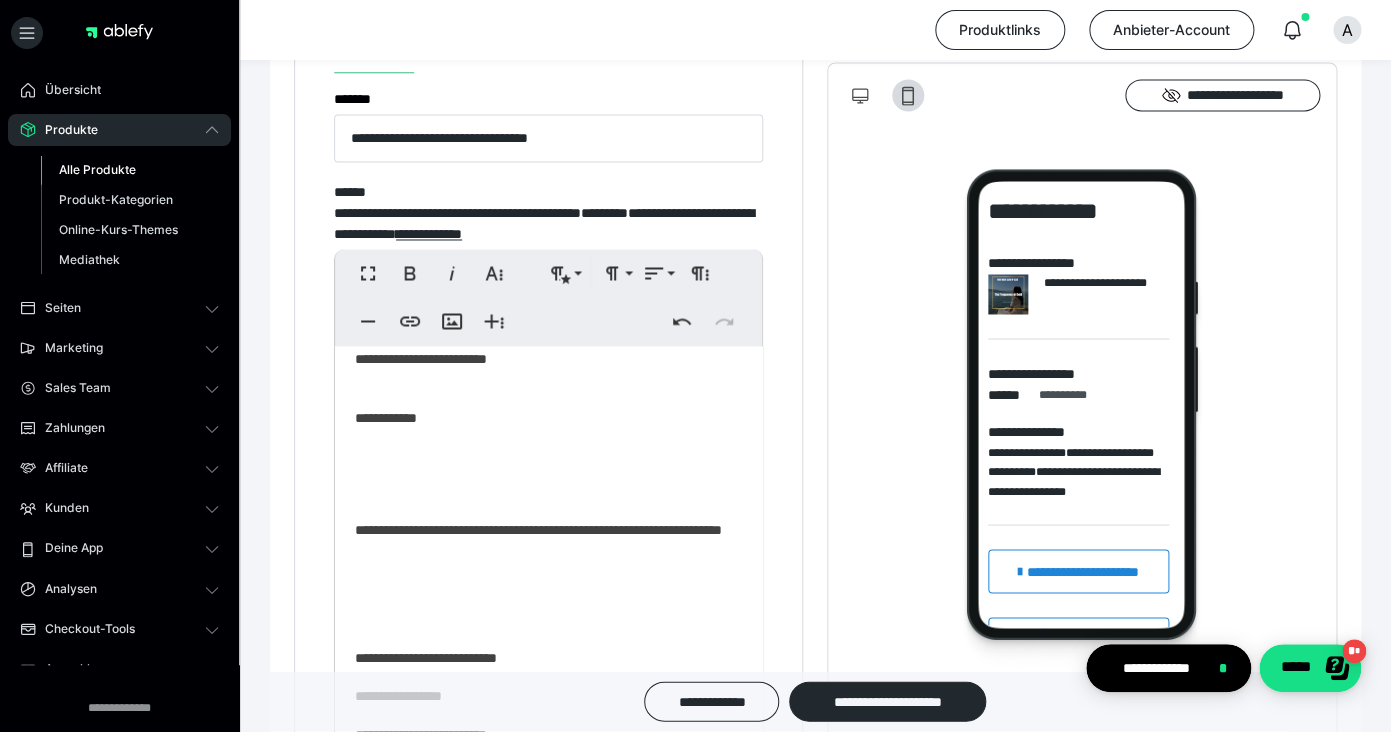 click on "**********" at bounding box center [548, 555] 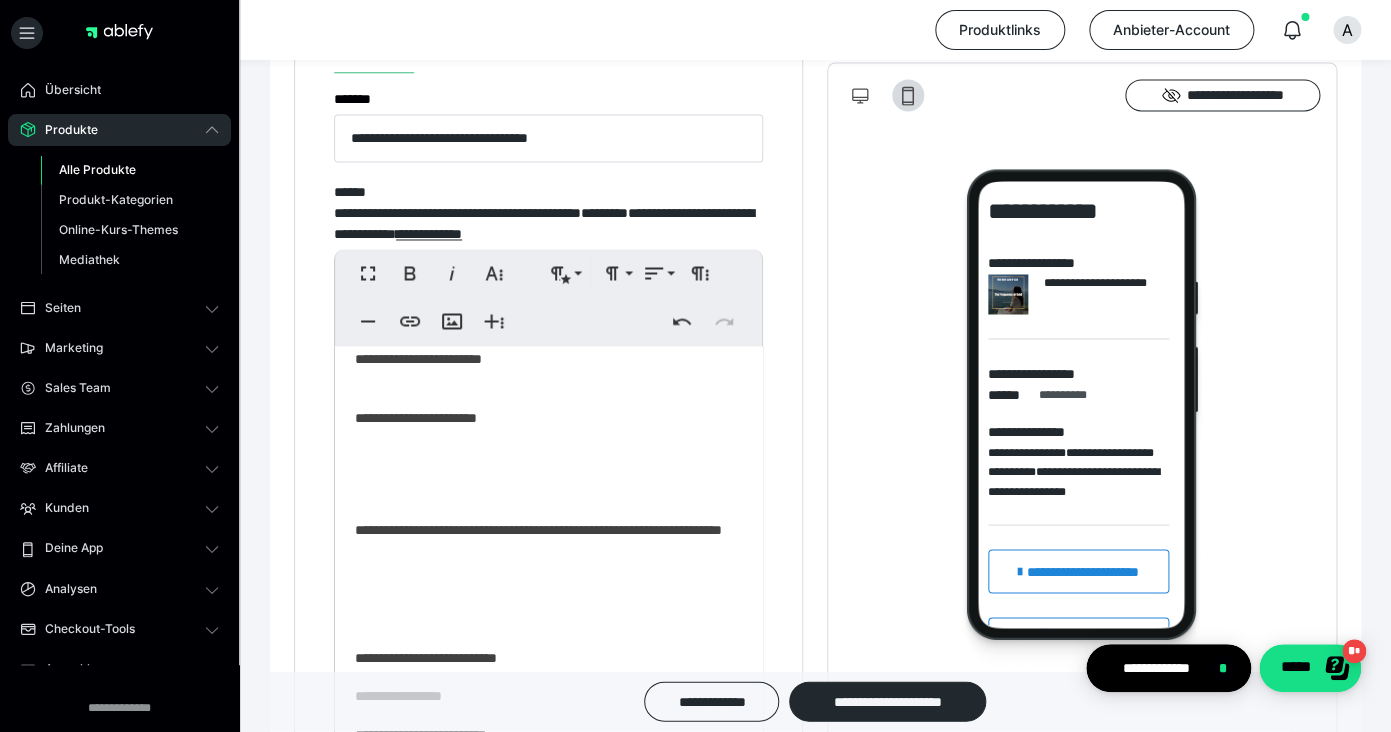click on "**********" at bounding box center (548, 555) 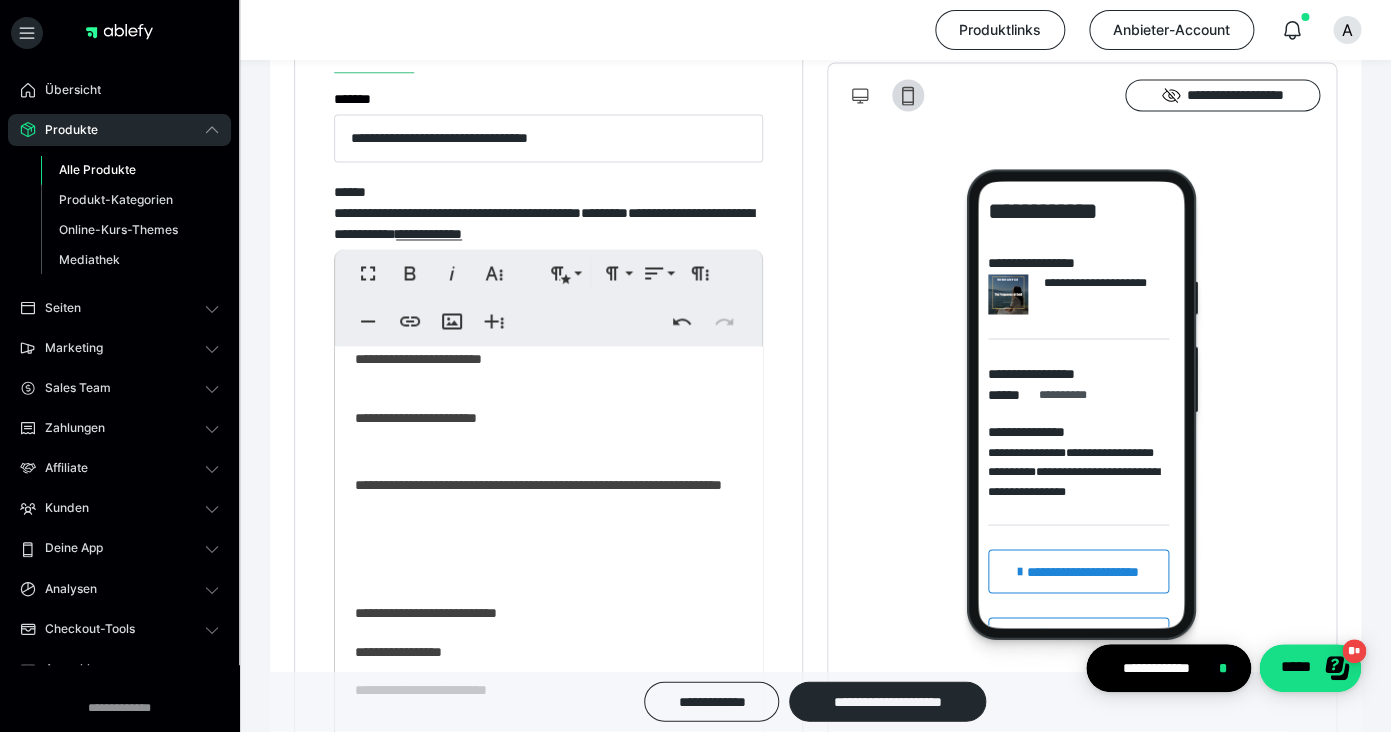 click on "**********" at bounding box center [548, 532] 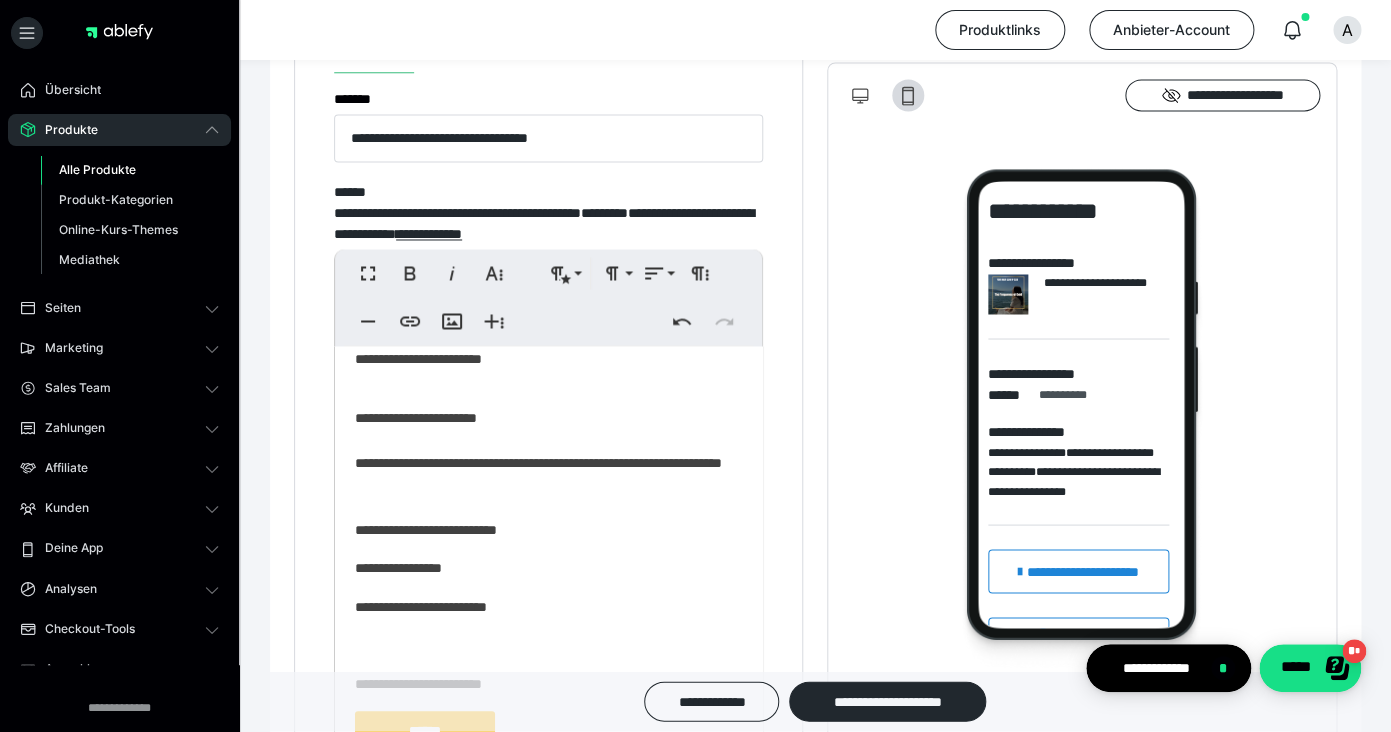 click at bounding box center (548, 384) 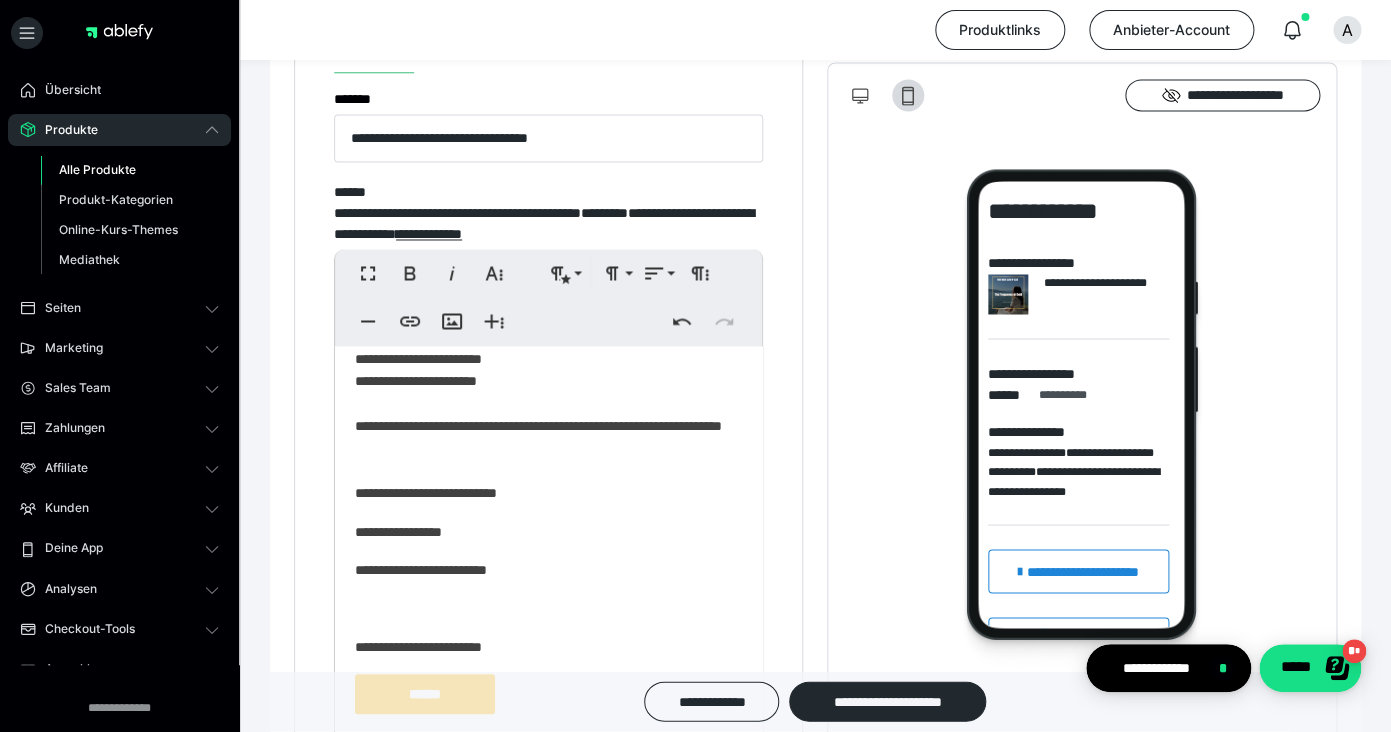 click on "**********" at bounding box center [548, 483] 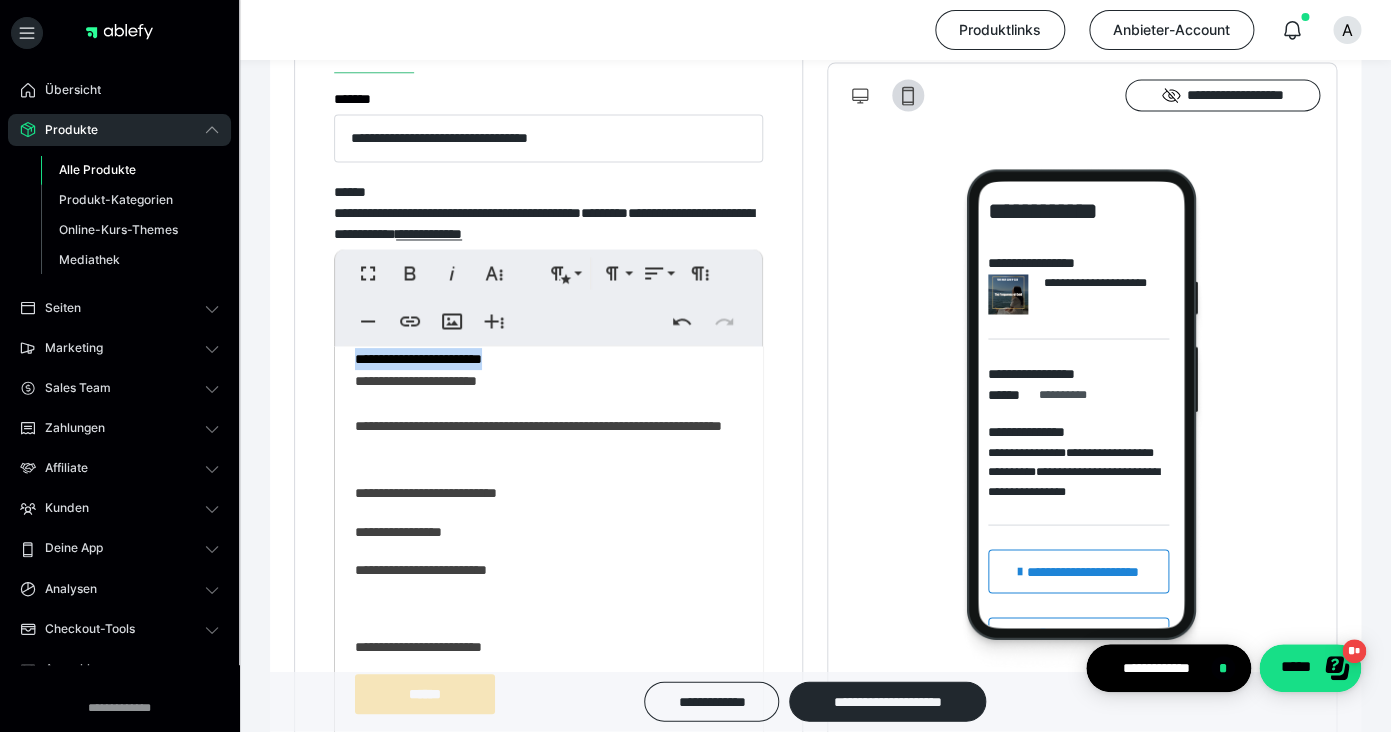 drag, startPoint x: 531, startPoint y: 422, endPoint x: 344, endPoint y: 422, distance: 187 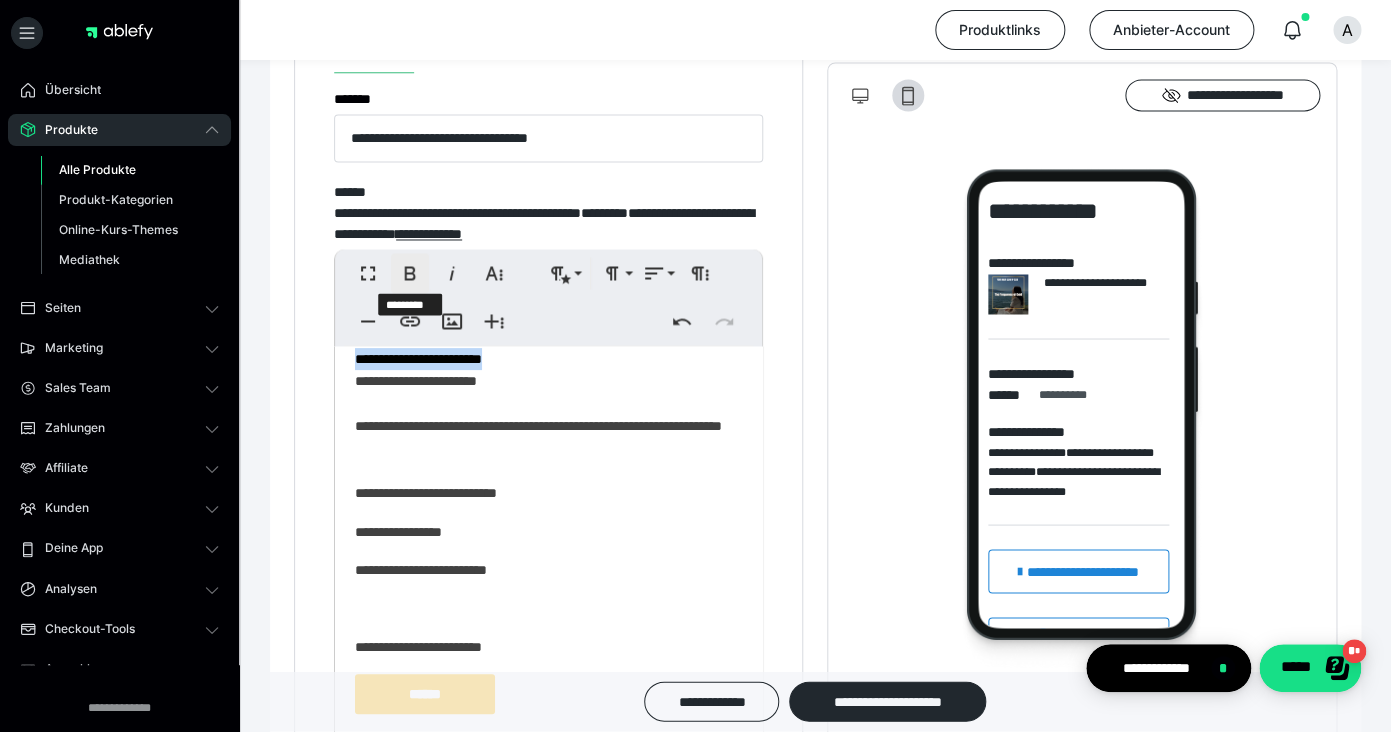 click 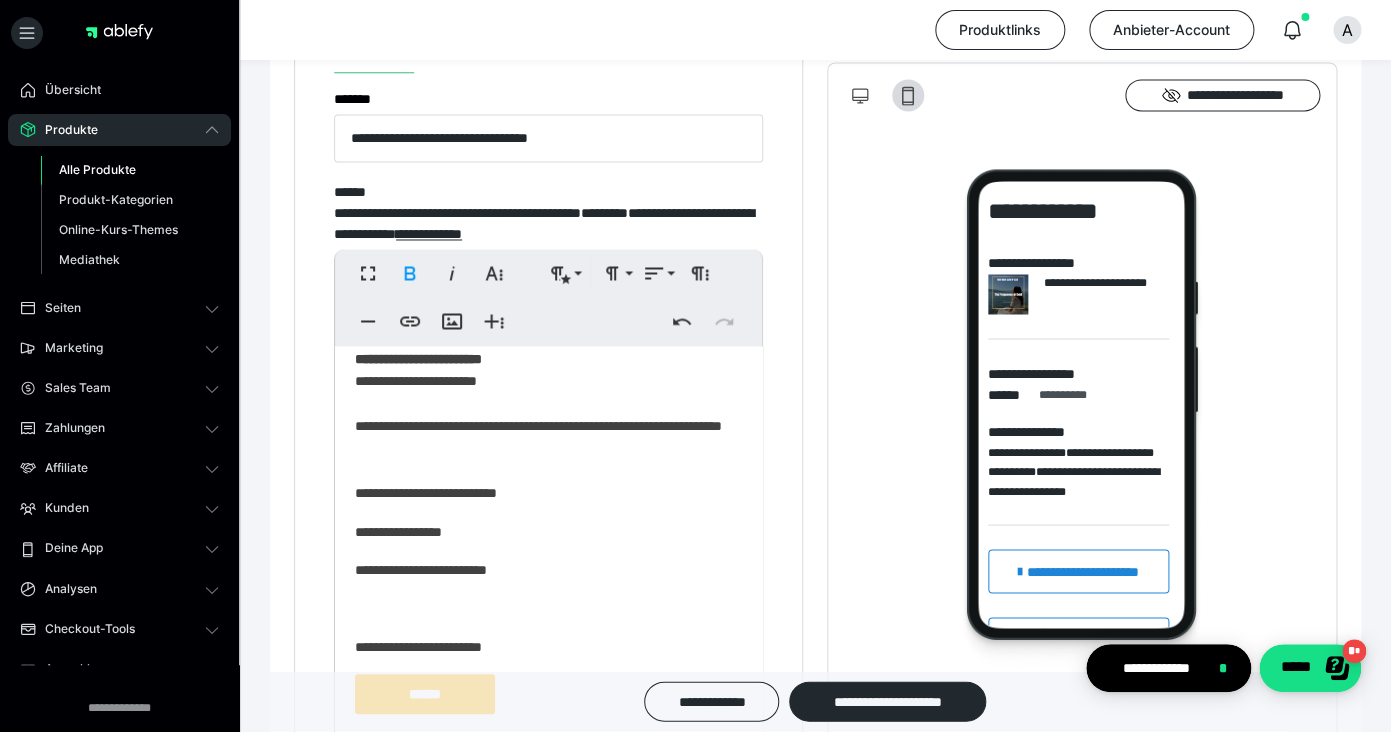 drag, startPoint x: 457, startPoint y: 373, endPoint x: 347, endPoint y: 358, distance: 111.01801 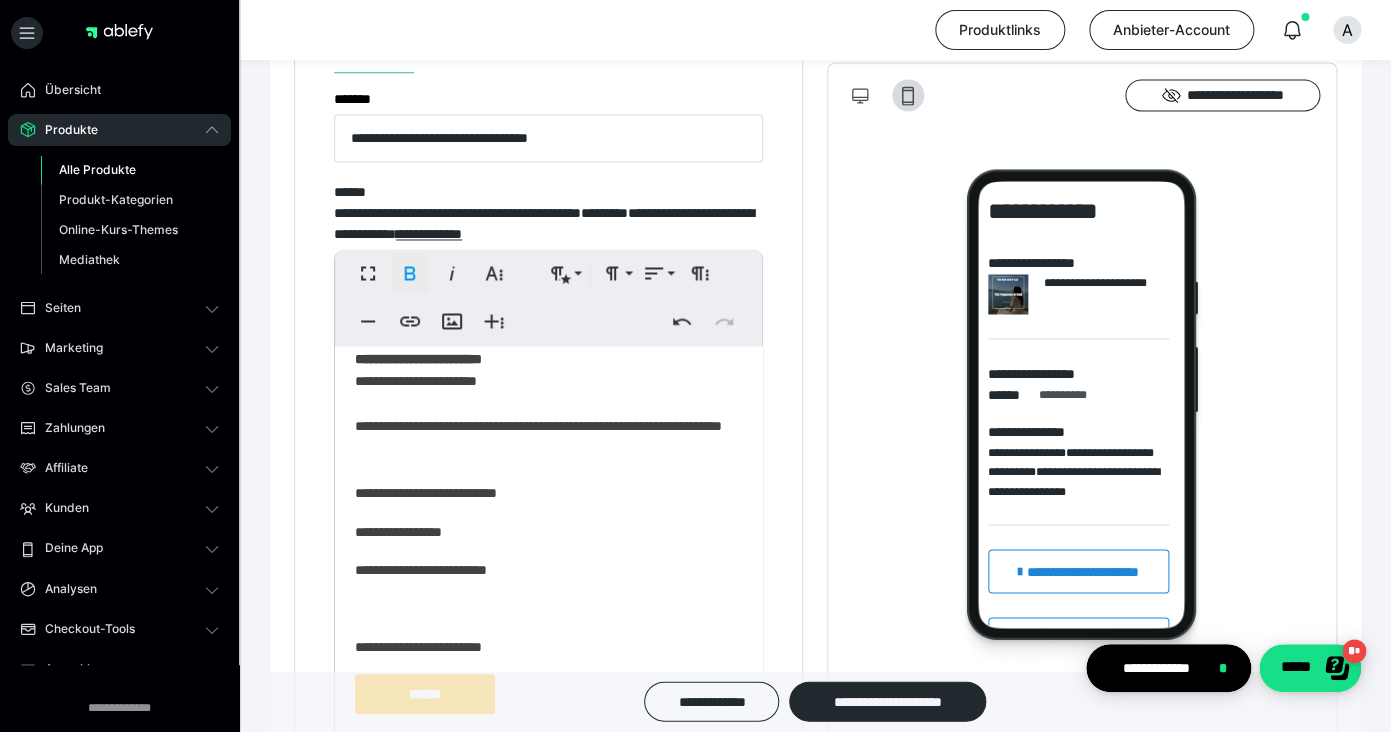 click 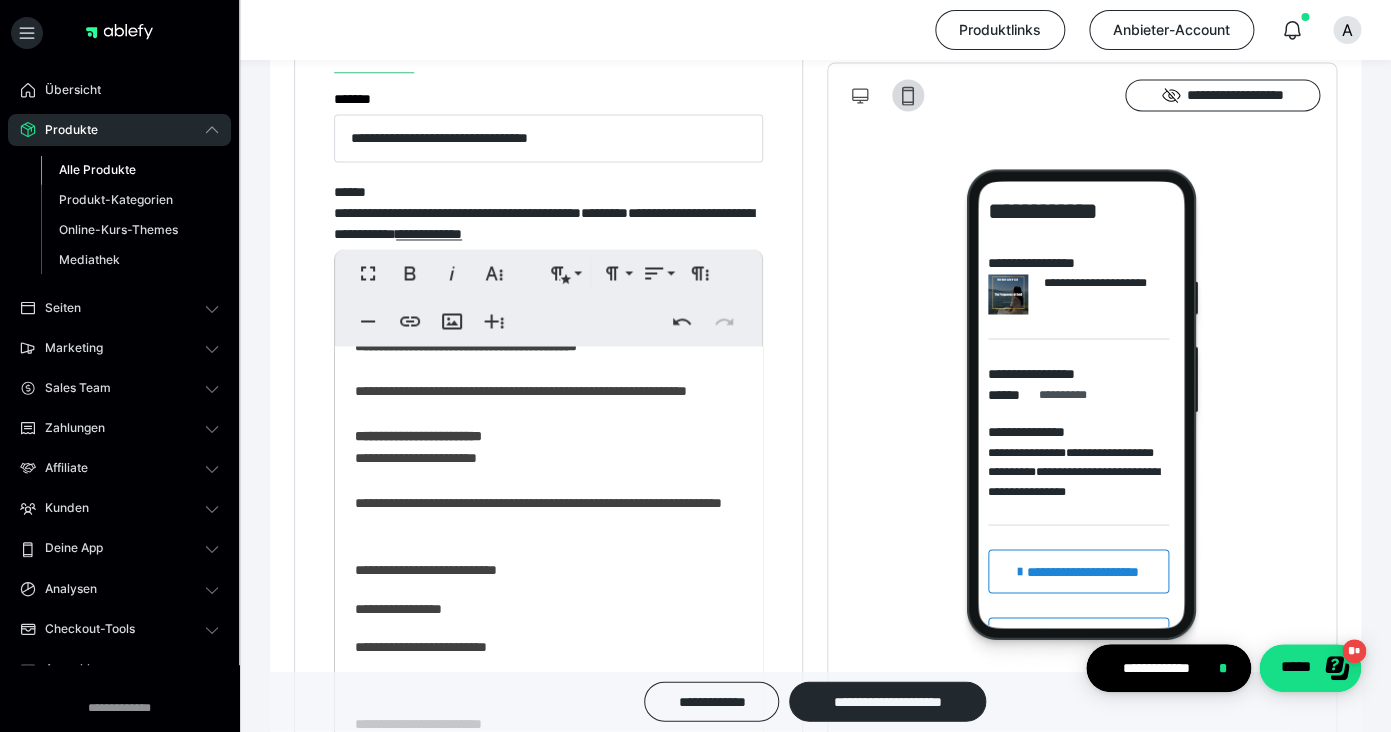 scroll, scrollTop: 192, scrollLeft: 0, axis: vertical 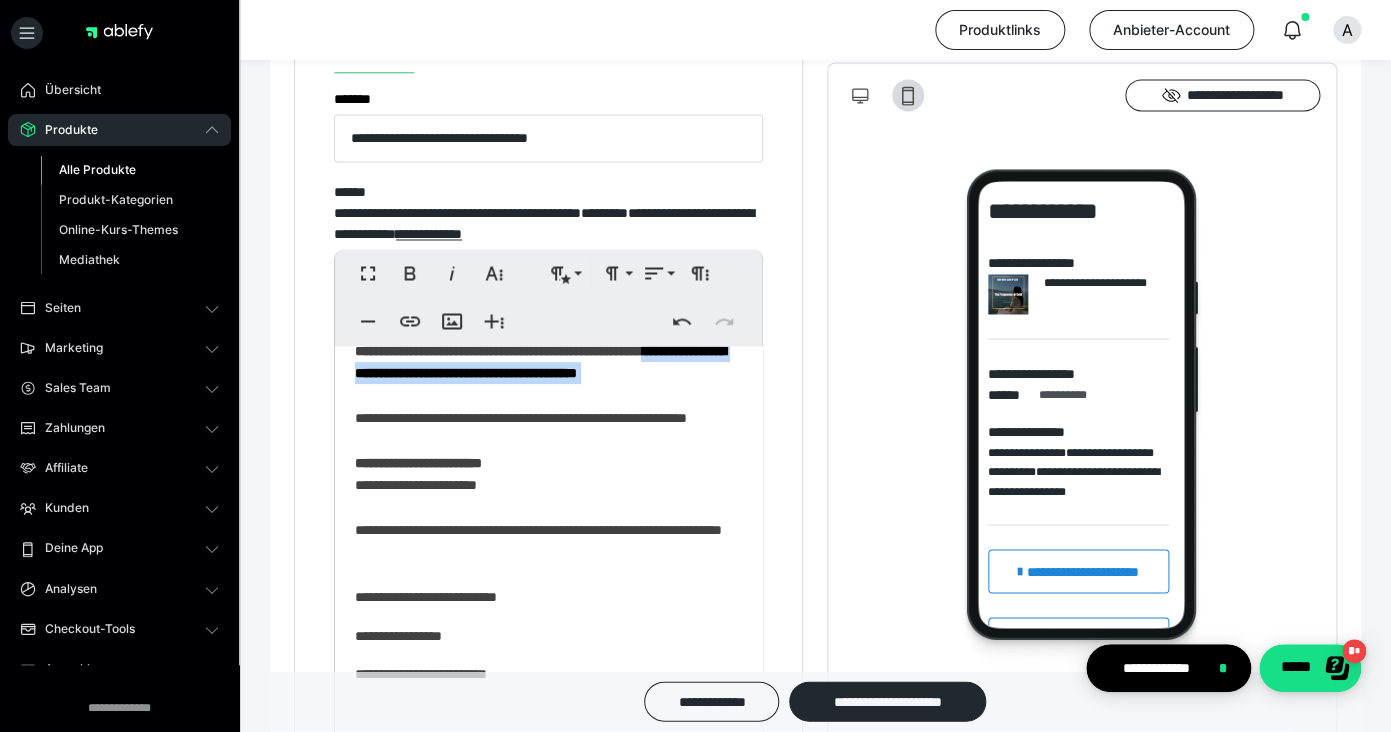 drag, startPoint x: 473, startPoint y: 436, endPoint x: 380, endPoint y: 386, distance: 105.58882 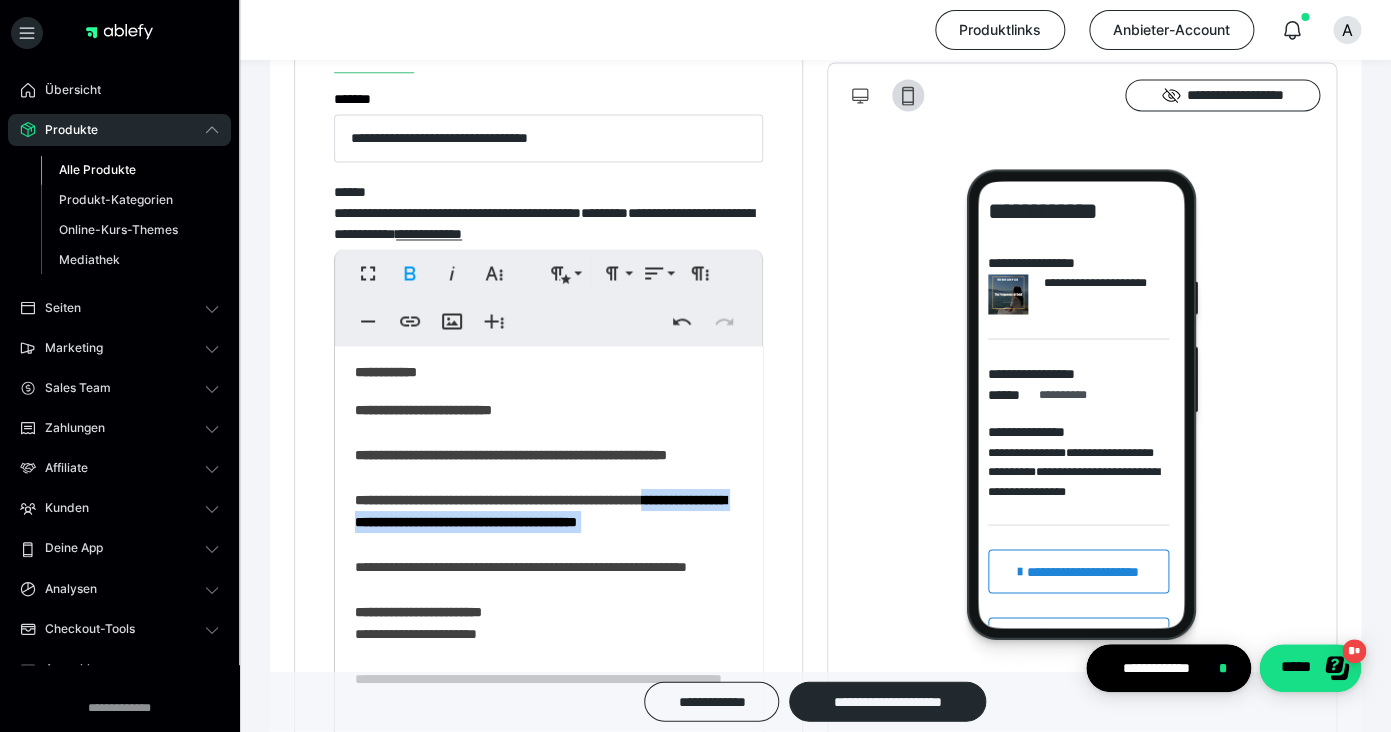 scroll, scrollTop: 32, scrollLeft: 0, axis: vertical 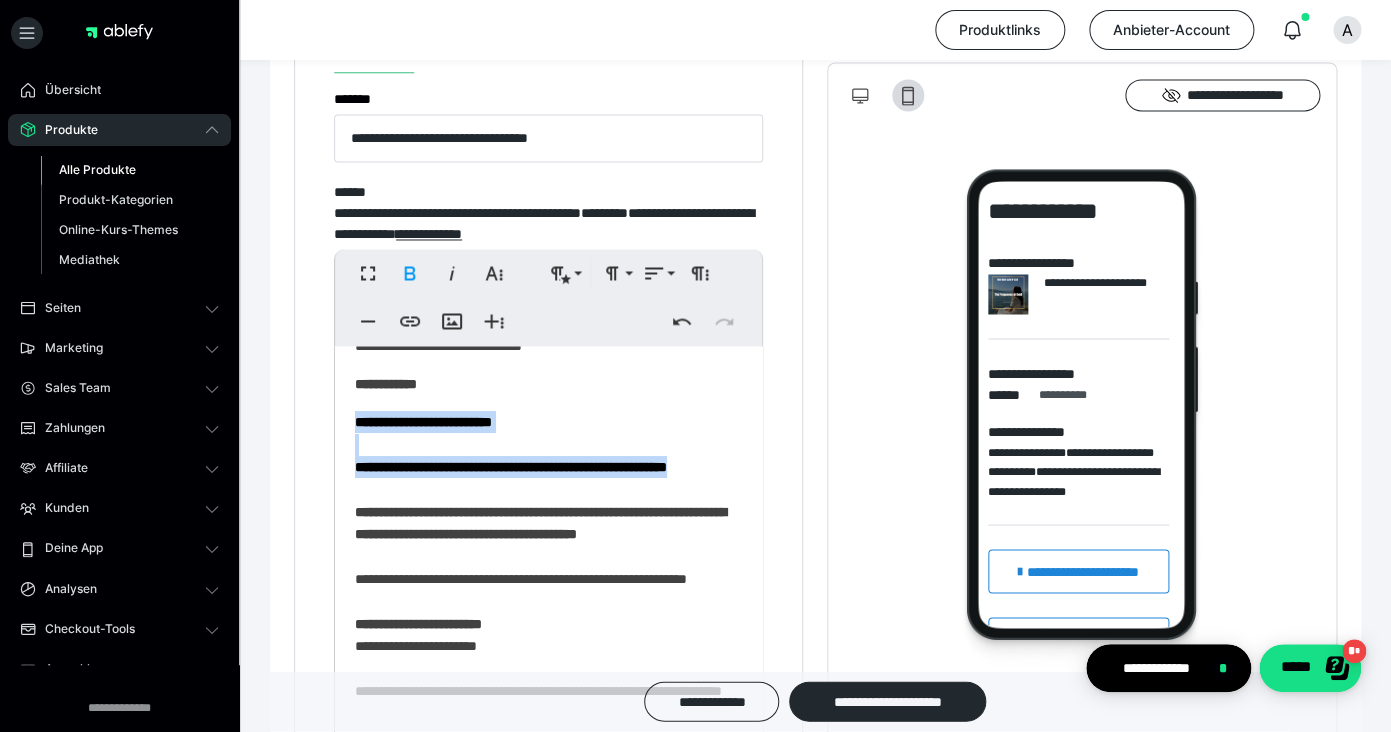 drag, startPoint x: 439, startPoint y: 492, endPoint x: 351, endPoint y: 417, distance: 115.62439 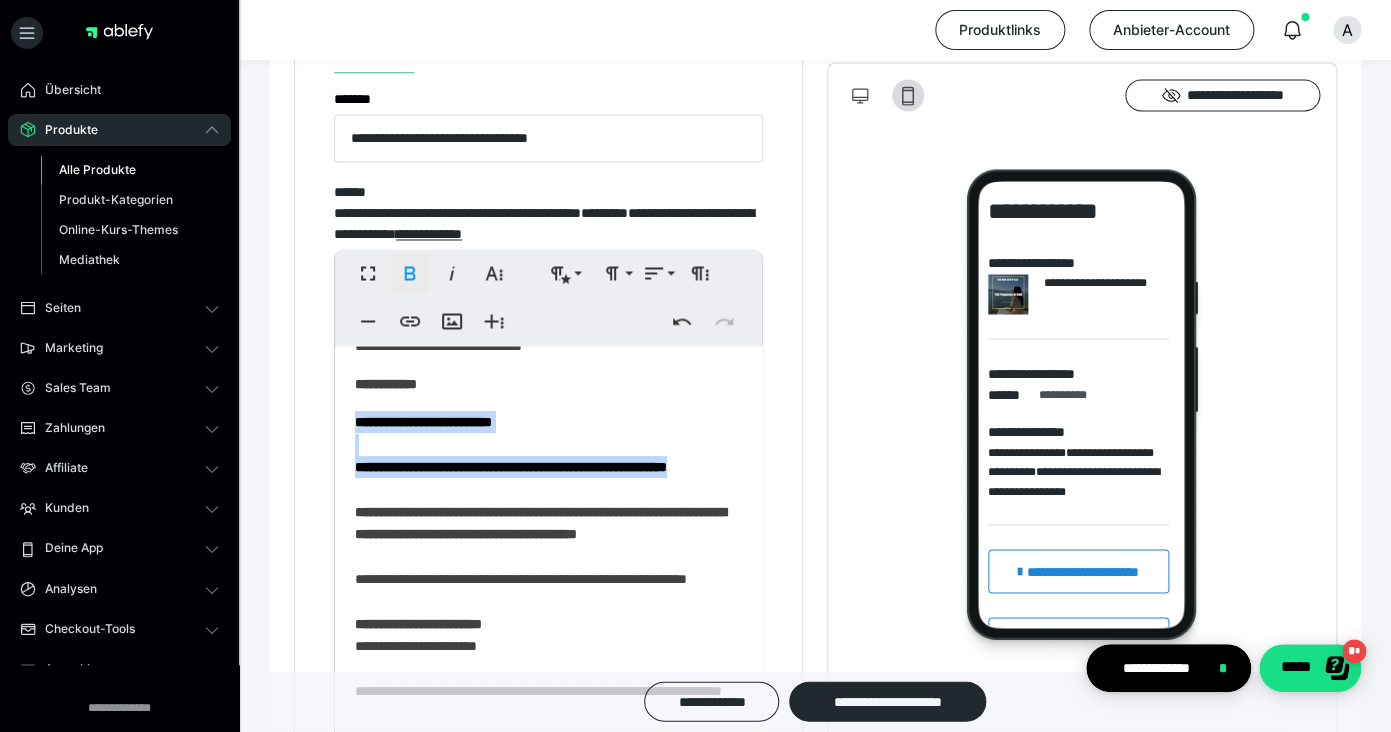 click 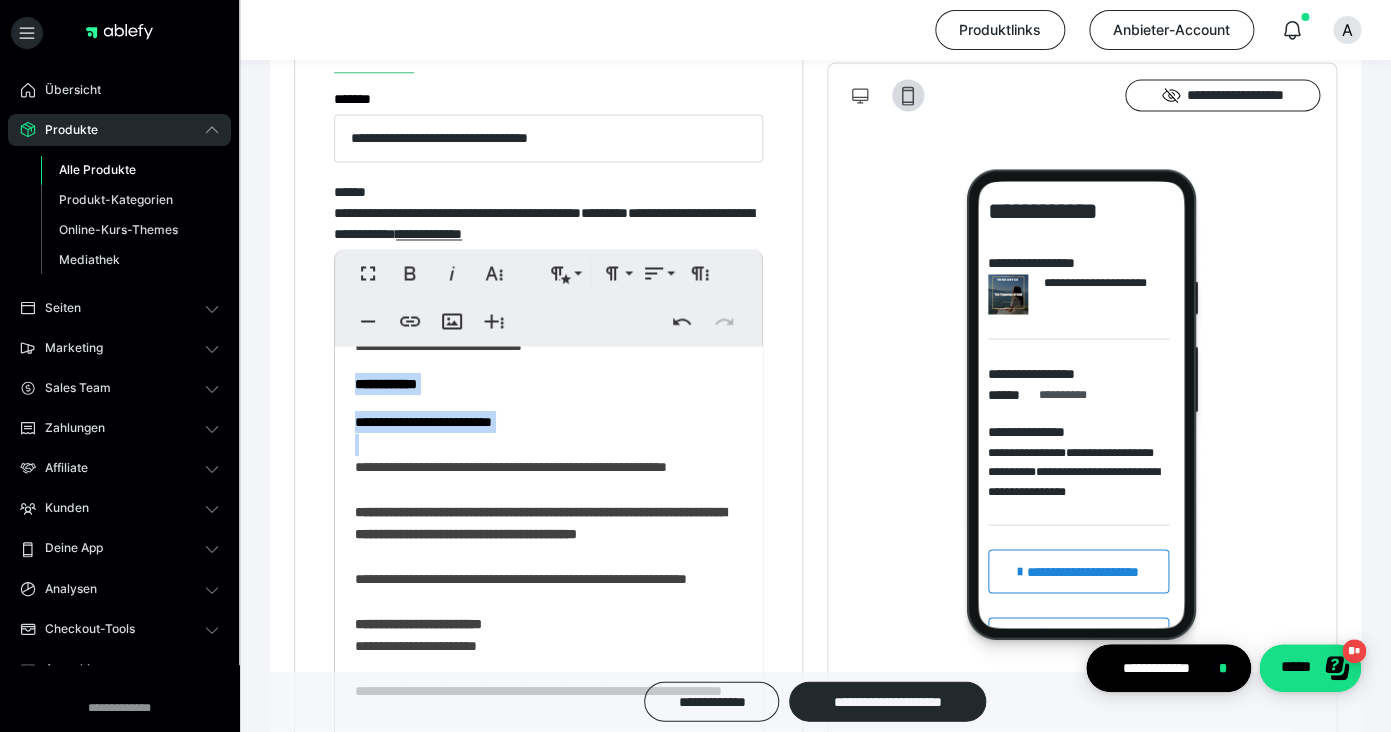 click on "**********" at bounding box center (548, 747) 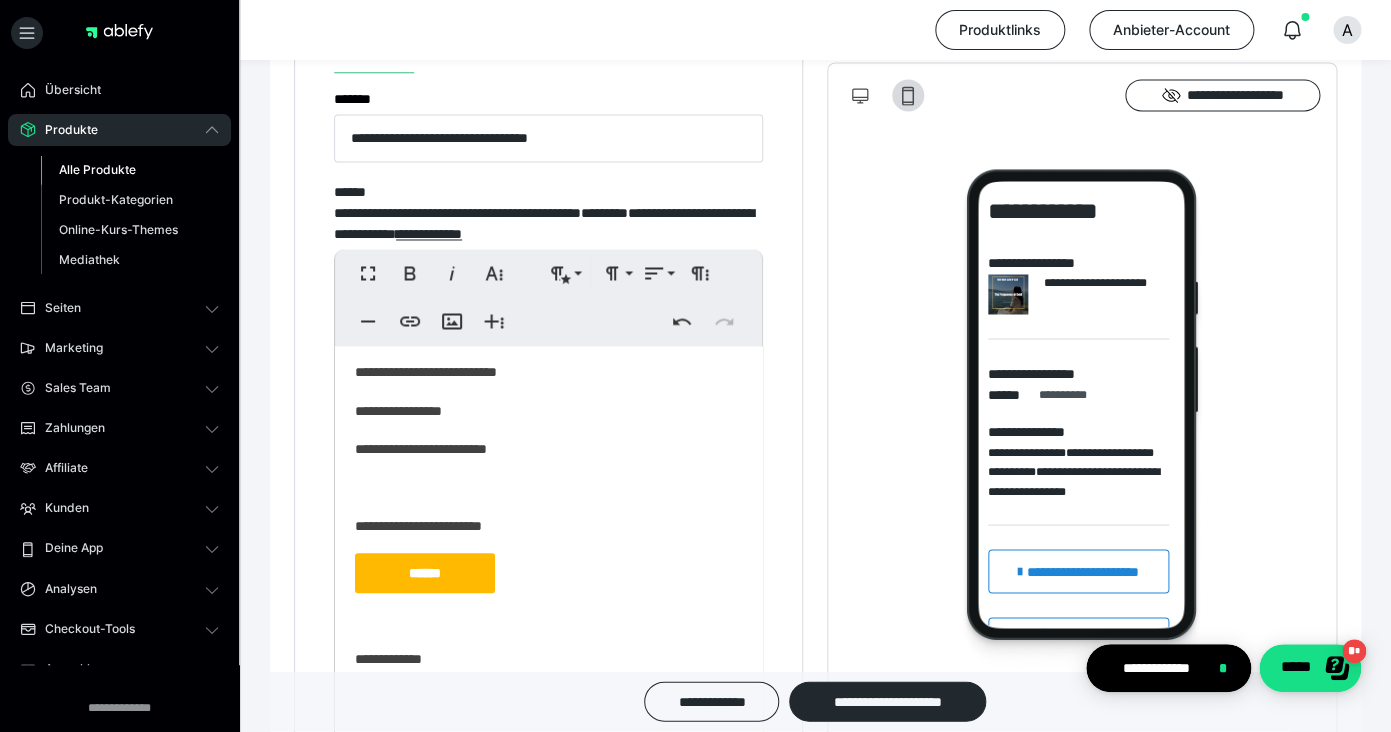 scroll, scrollTop: 469, scrollLeft: 0, axis: vertical 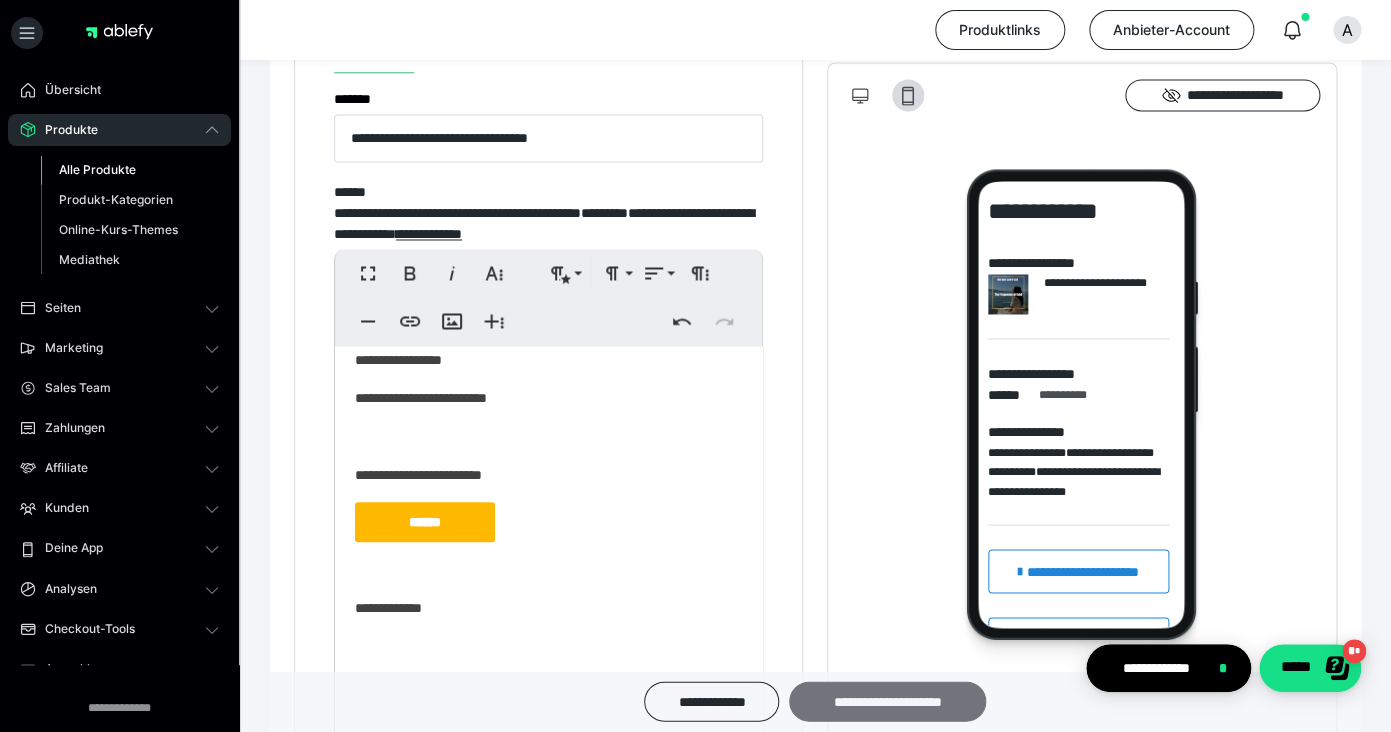 click on "**********" at bounding box center (887, 702) 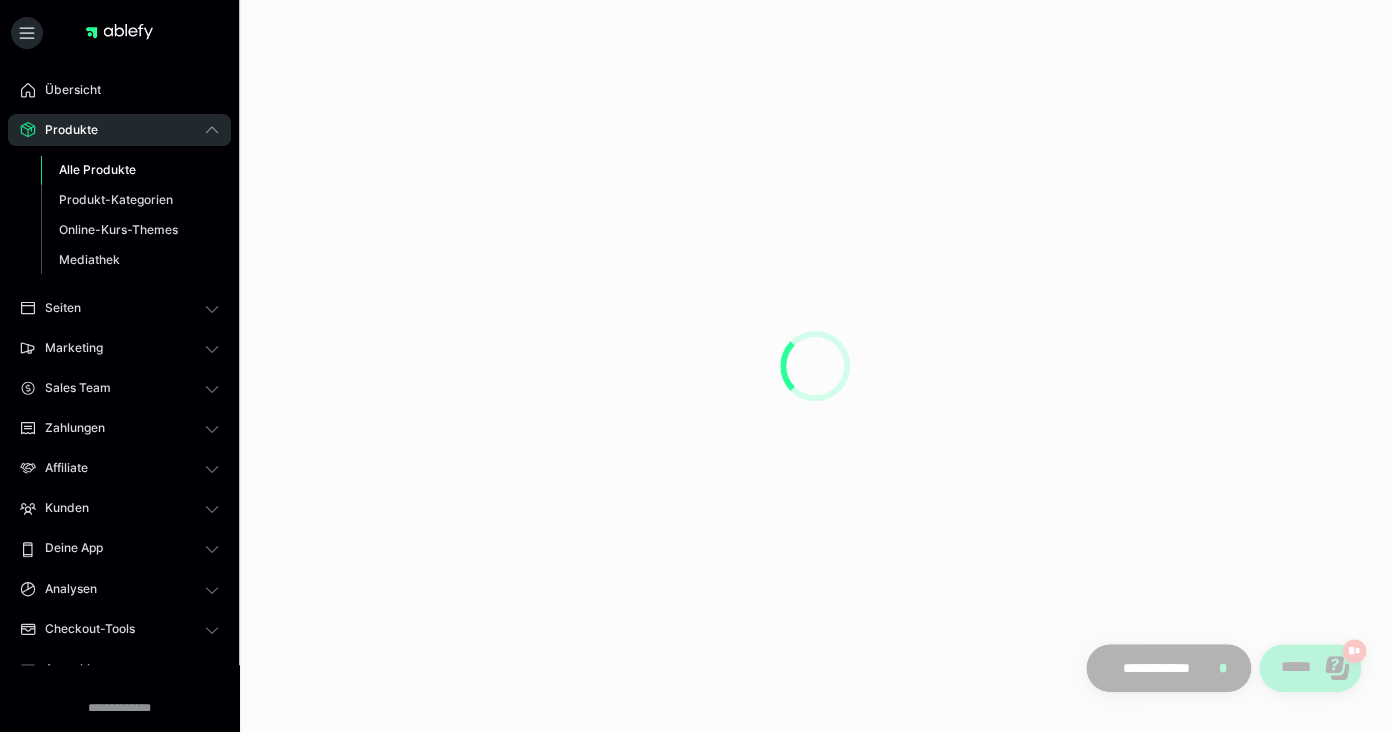 scroll, scrollTop: 0, scrollLeft: 0, axis: both 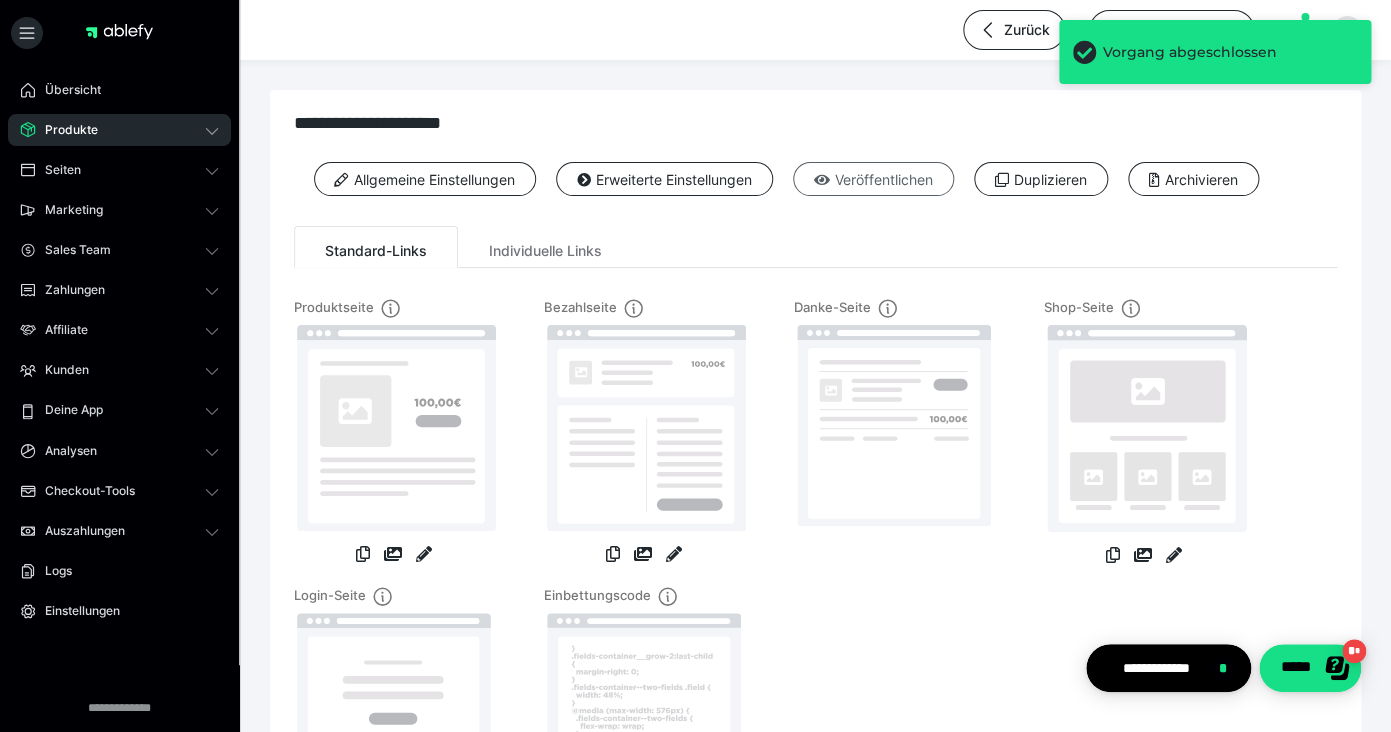 click on "Veröffentlichen" at bounding box center [873, 179] 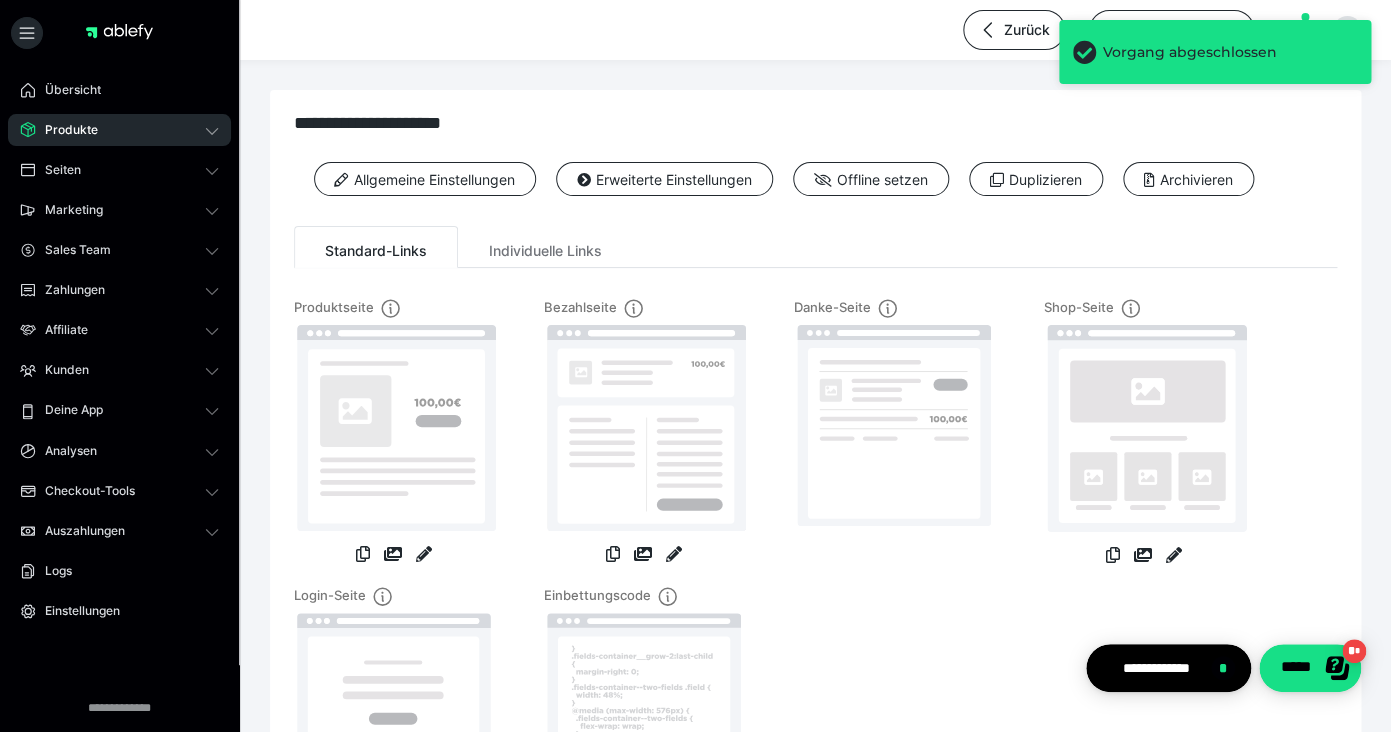 click on "Produkte" at bounding box center (64, 130) 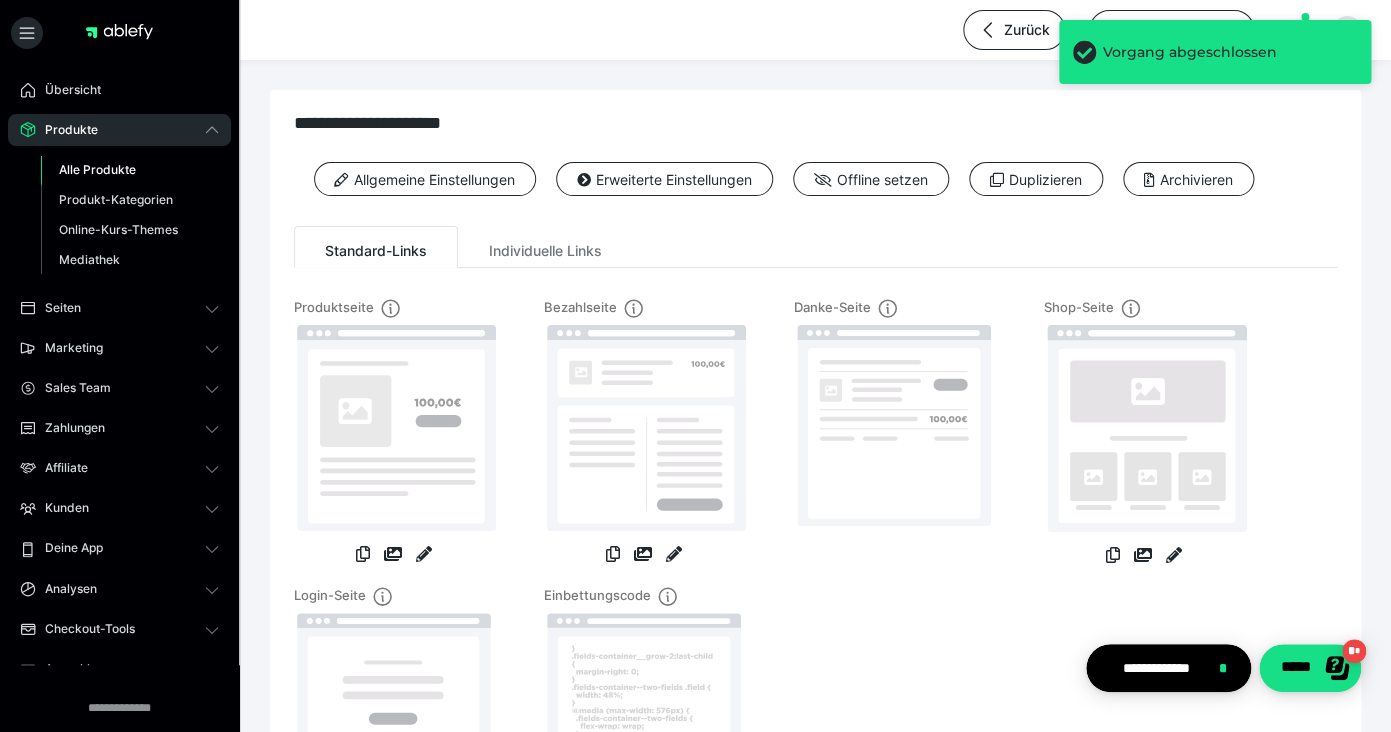 click on "Alle Produkte" at bounding box center (97, 169) 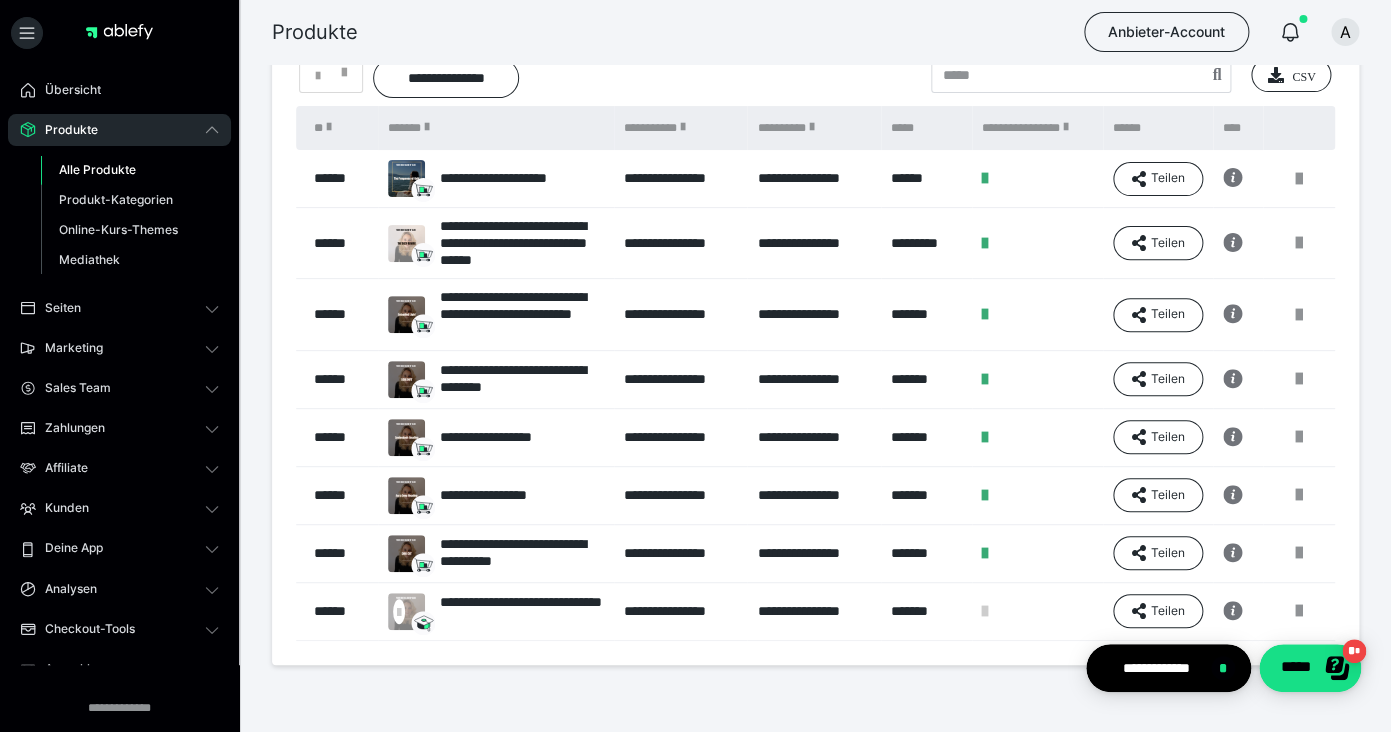 scroll, scrollTop: 149, scrollLeft: 0, axis: vertical 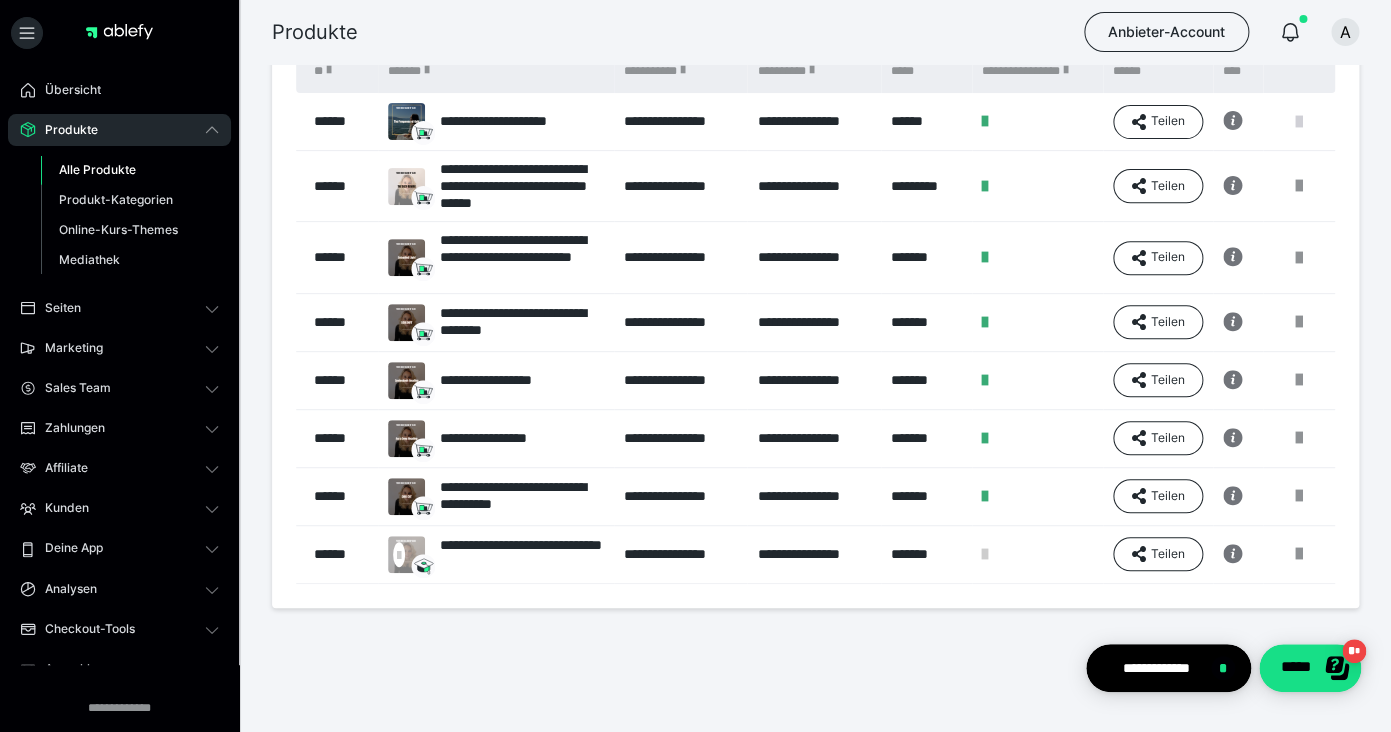 click at bounding box center [1299, 122] 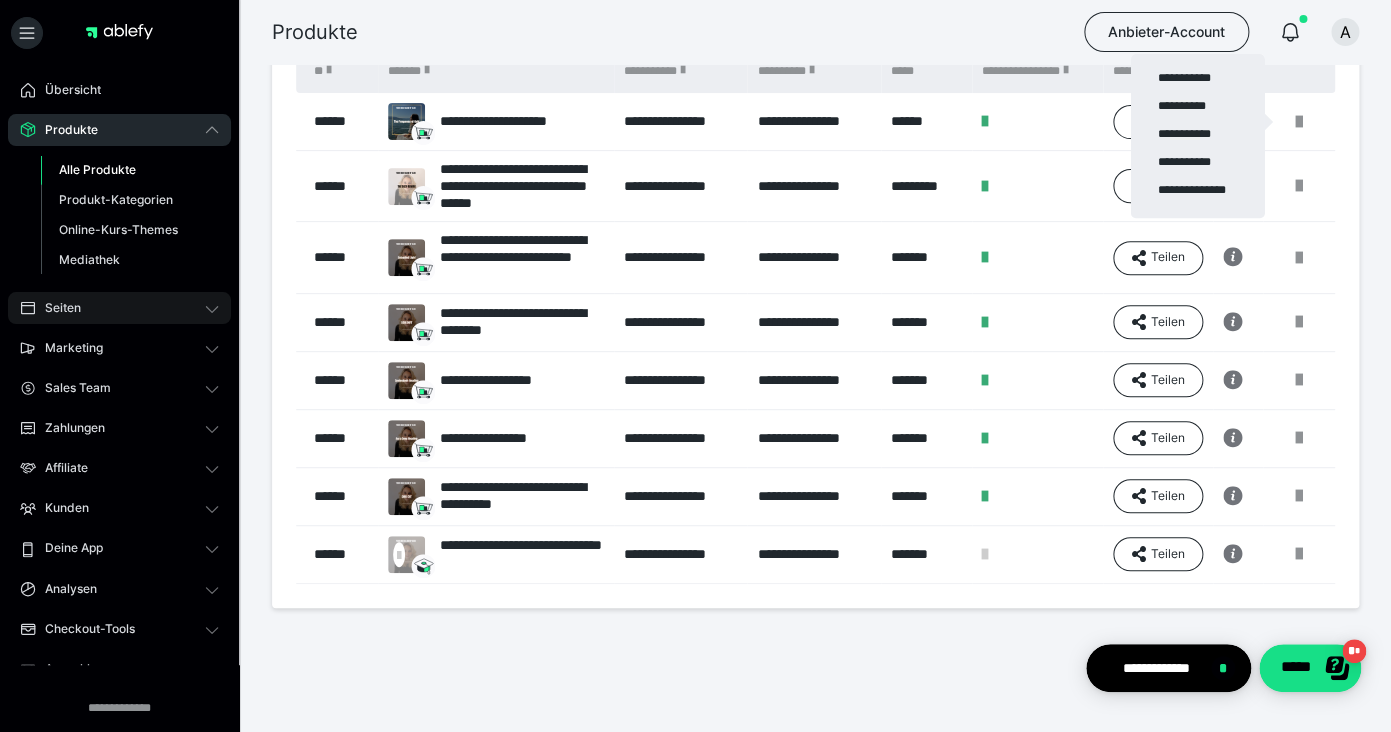 click on "Übersicht Produkte Alle Produkte Produkt-Kategorien Online-Kurs-Themes Mediathek Seiten Shop-Themes Membership-Themes ableSHARE Marketing Gutscheincodes Marketing-Tools Live-Stream-Events Content-IDs Upsell-Funnels Order Bumps Tracking-Codes E-Mail-Schnittstellen Webhooks Sales Team Sales Team Zahlungen Bestellungen Fälligkeiten Transaktionen Rechnungen & Storno-Rechnungen Teilzahlungen ablefy CONNECT Mahnwesen & Inkasso Affiliate Affiliate-Programme Affiliates Statistiken Landingpages Kunden Kunden Kurs-Zugänge Membership-Zugänge E-Ticket-Bestellungen Awards Lizenzschlüssel Deine App Analysen Analysen Analysen 3.0 Checkout-Tools Bezahlseiten-Templates Zahlungspläne Zusatzkosten Widerrufskonditionen Zusatzfelder Zusatzfeld-Antworten Steuersätze Auszahlungen Neue Auszahlung Berichte Logs Einstellungen" at bounding box center [119, 479] 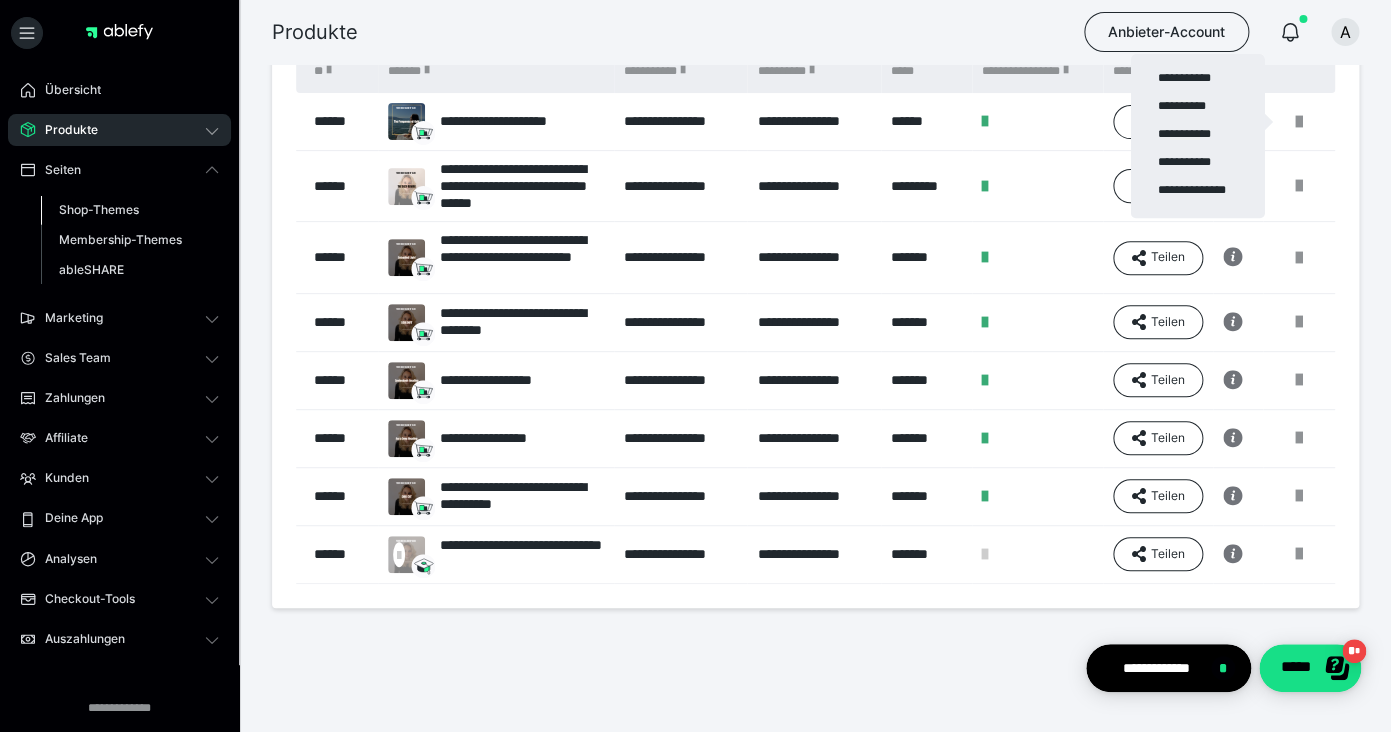 click on "Shop-Themes" at bounding box center [130, 210] 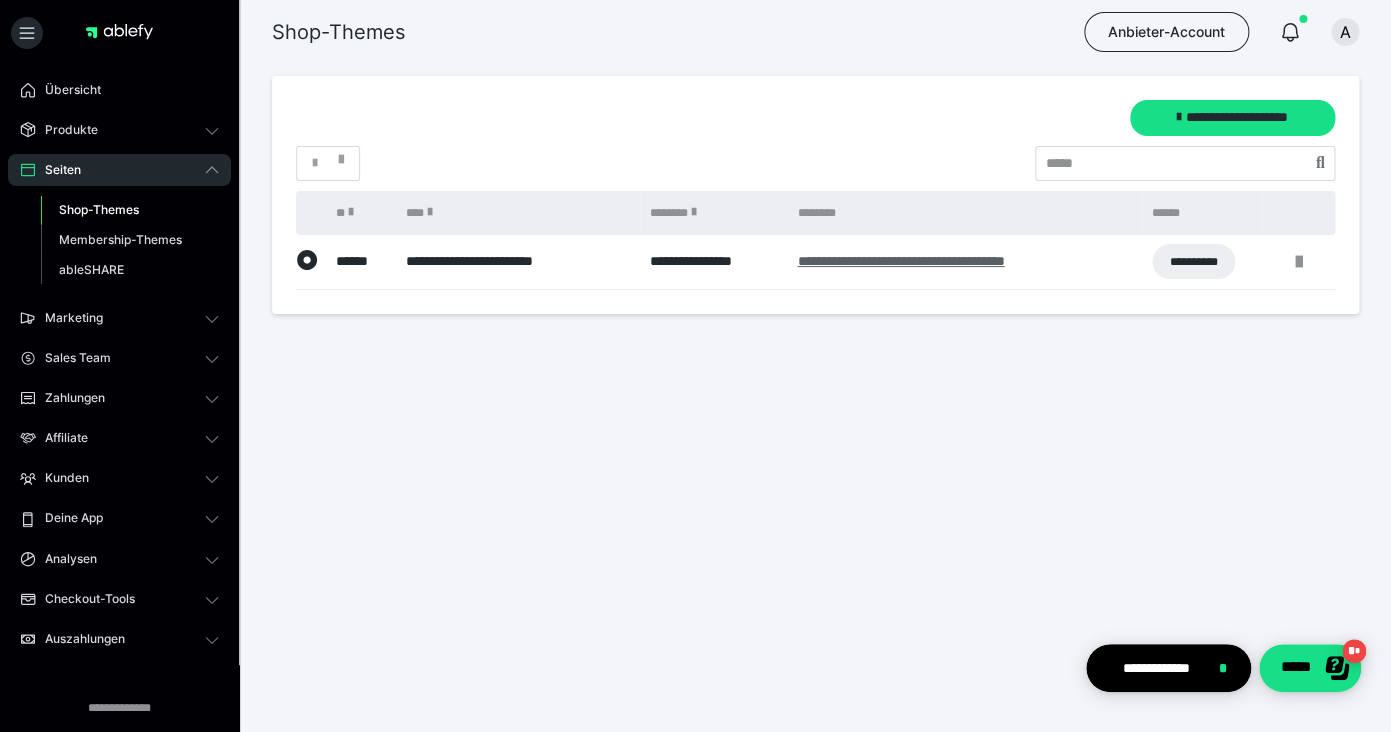 click on "**********" at bounding box center (900, 261) 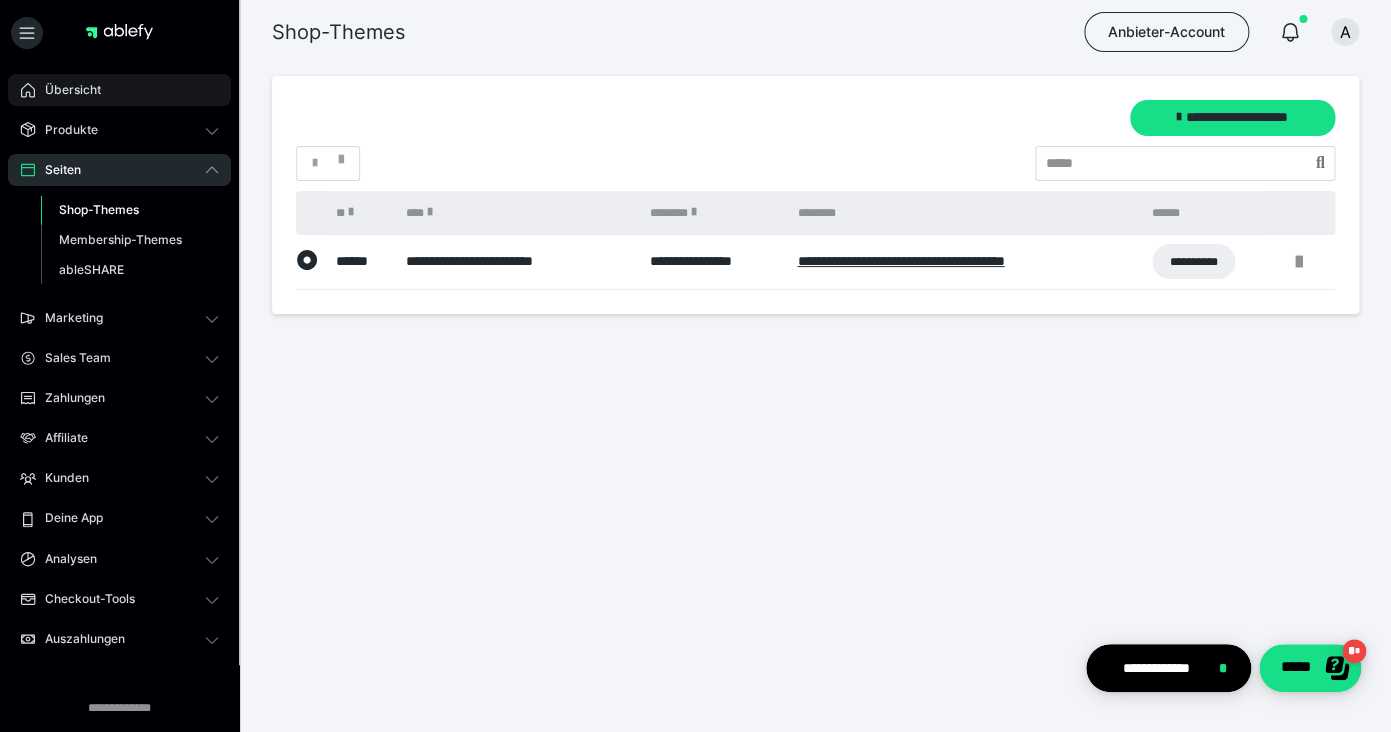 click on "Übersicht" at bounding box center (119, 90) 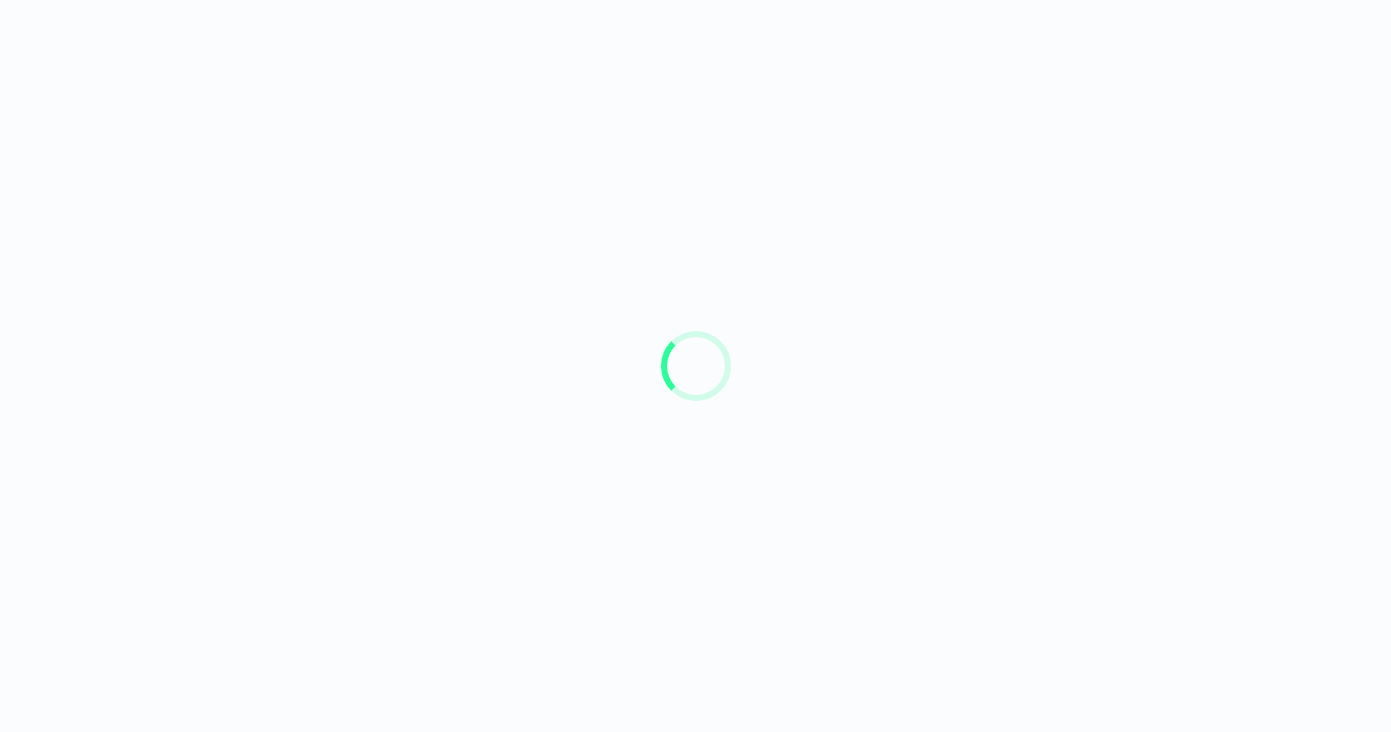 scroll, scrollTop: 0, scrollLeft: 0, axis: both 